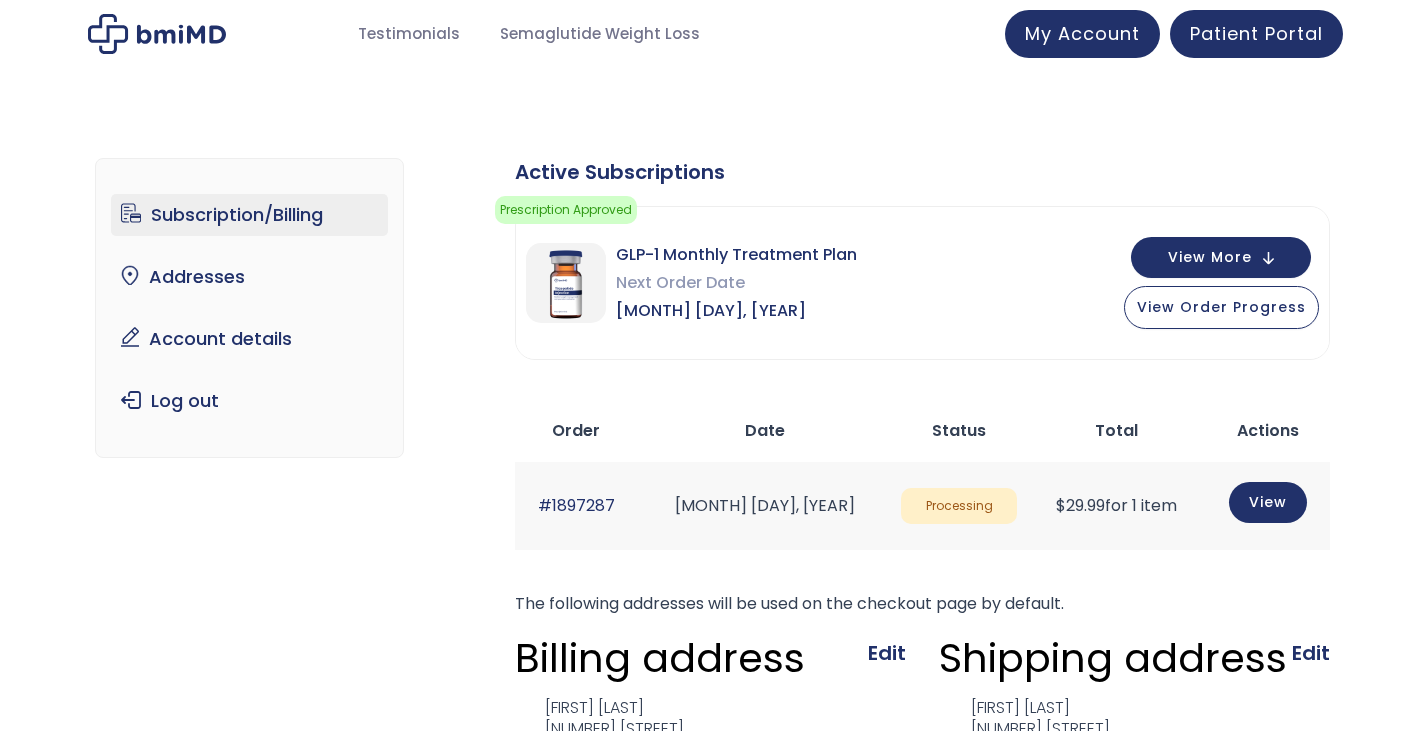 scroll, scrollTop: 0, scrollLeft: 0, axis: both 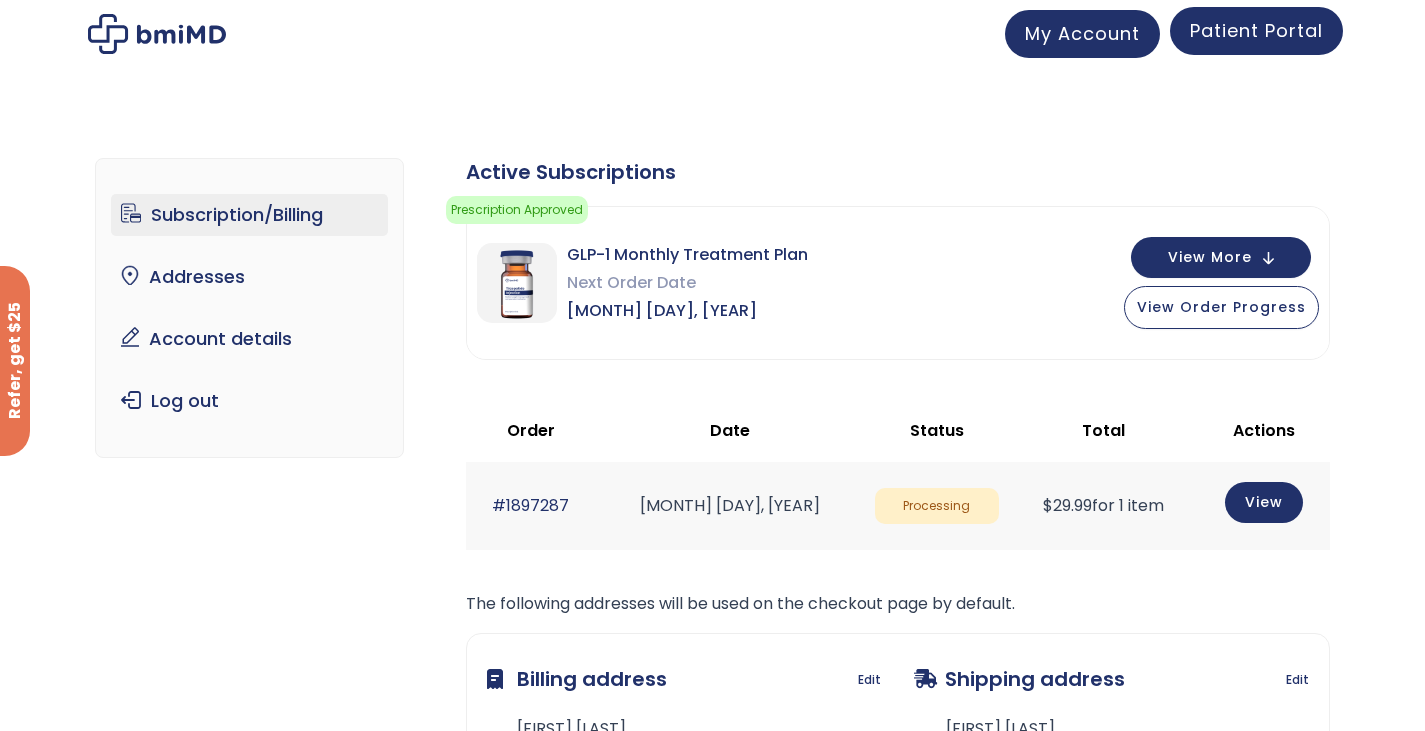 click on "Patient Portal" at bounding box center [1256, 30] 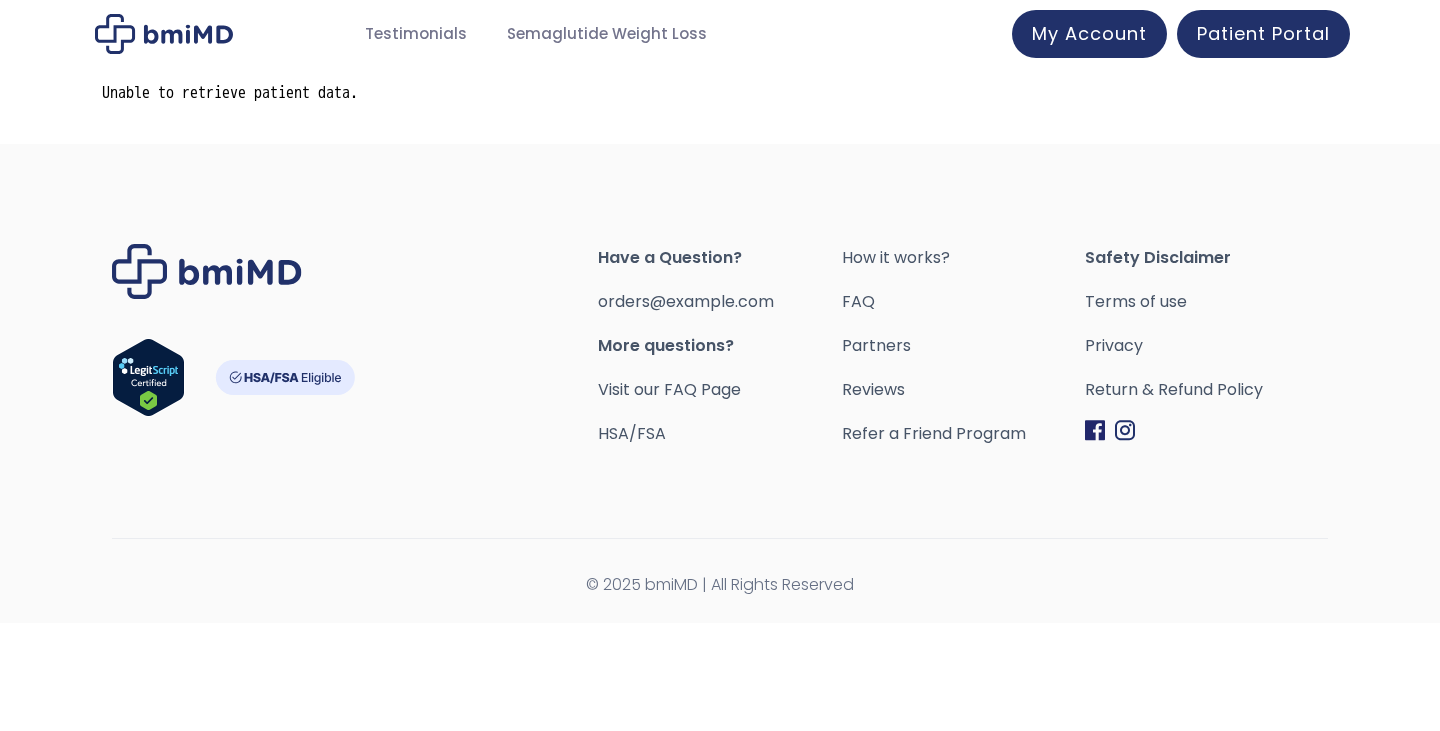 scroll, scrollTop: 0, scrollLeft: 0, axis: both 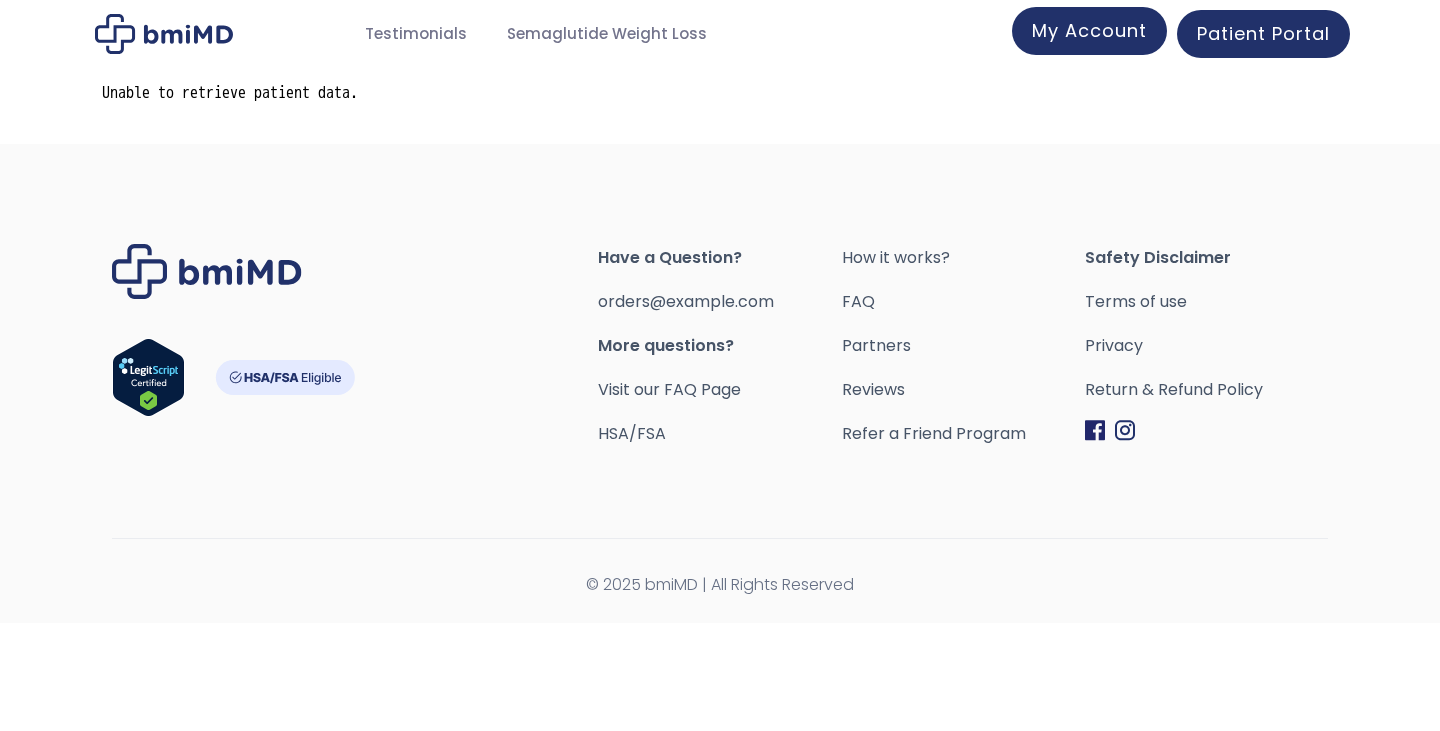 click on "My Account" at bounding box center (1089, 30) 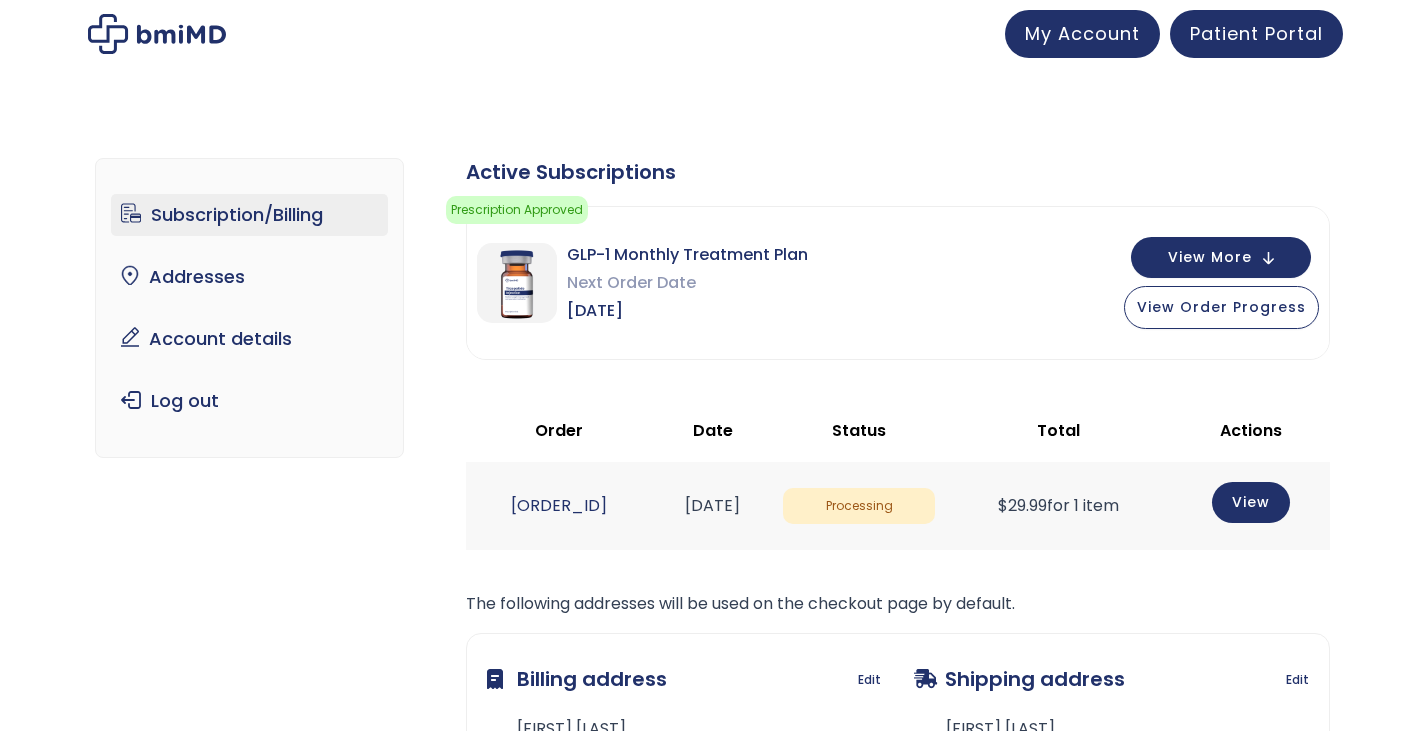 scroll, scrollTop: 0, scrollLeft: 0, axis: both 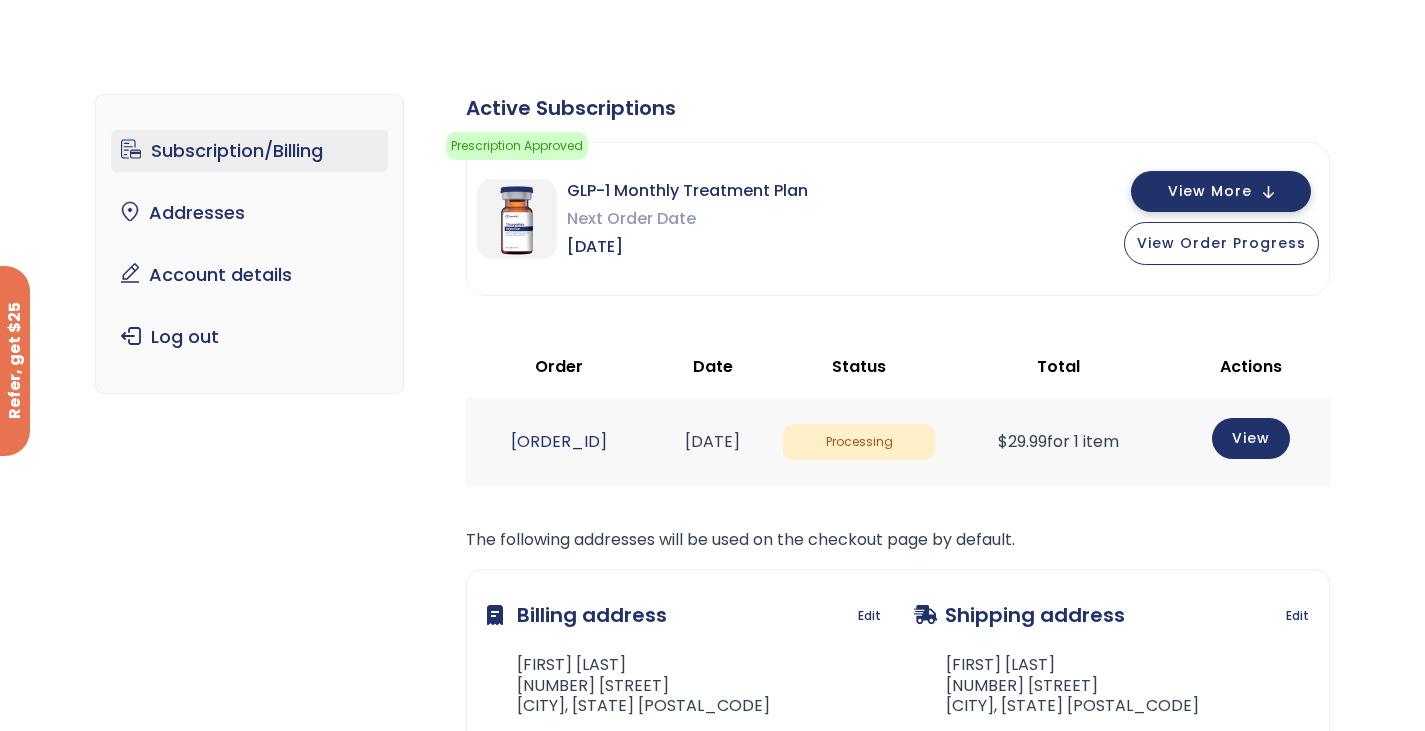 click on "View More" at bounding box center (1210, 191) 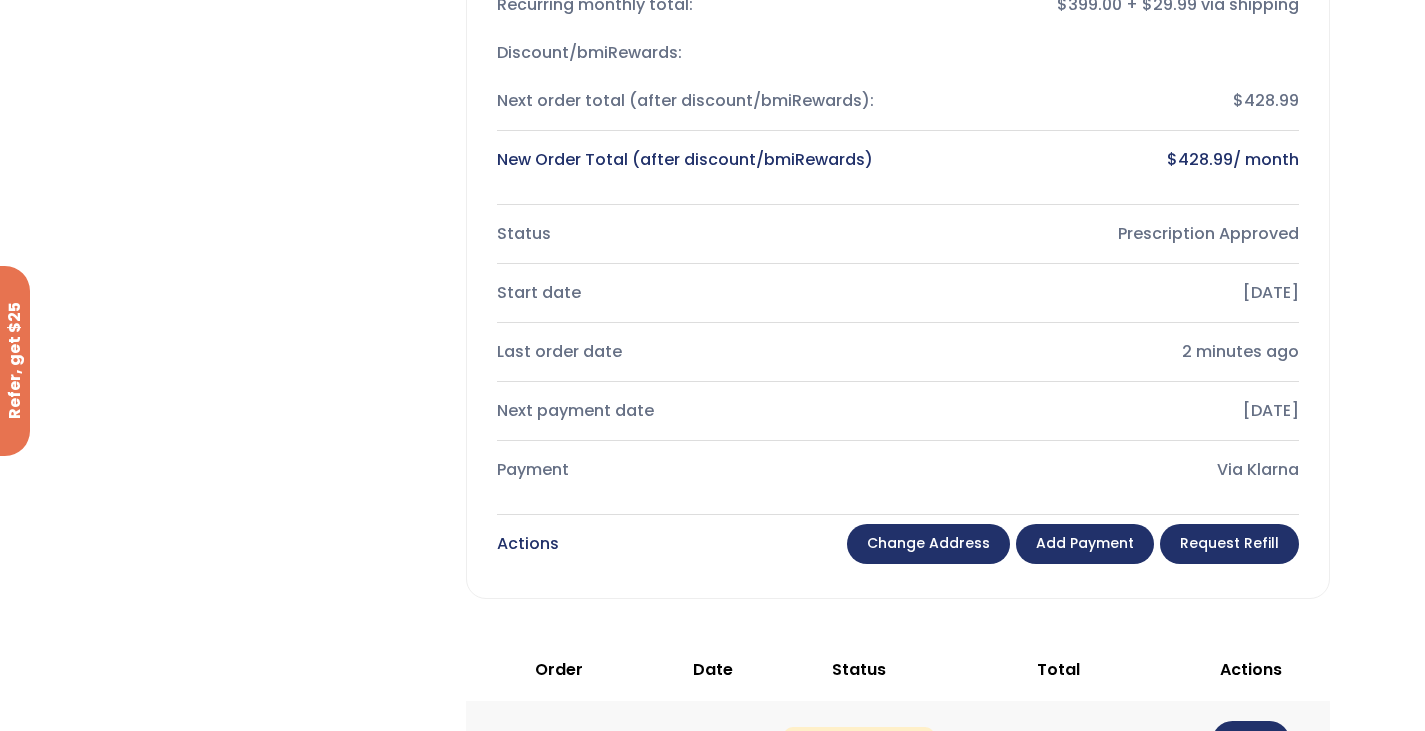 scroll, scrollTop: 0, scrollLeft: 0, axis: both 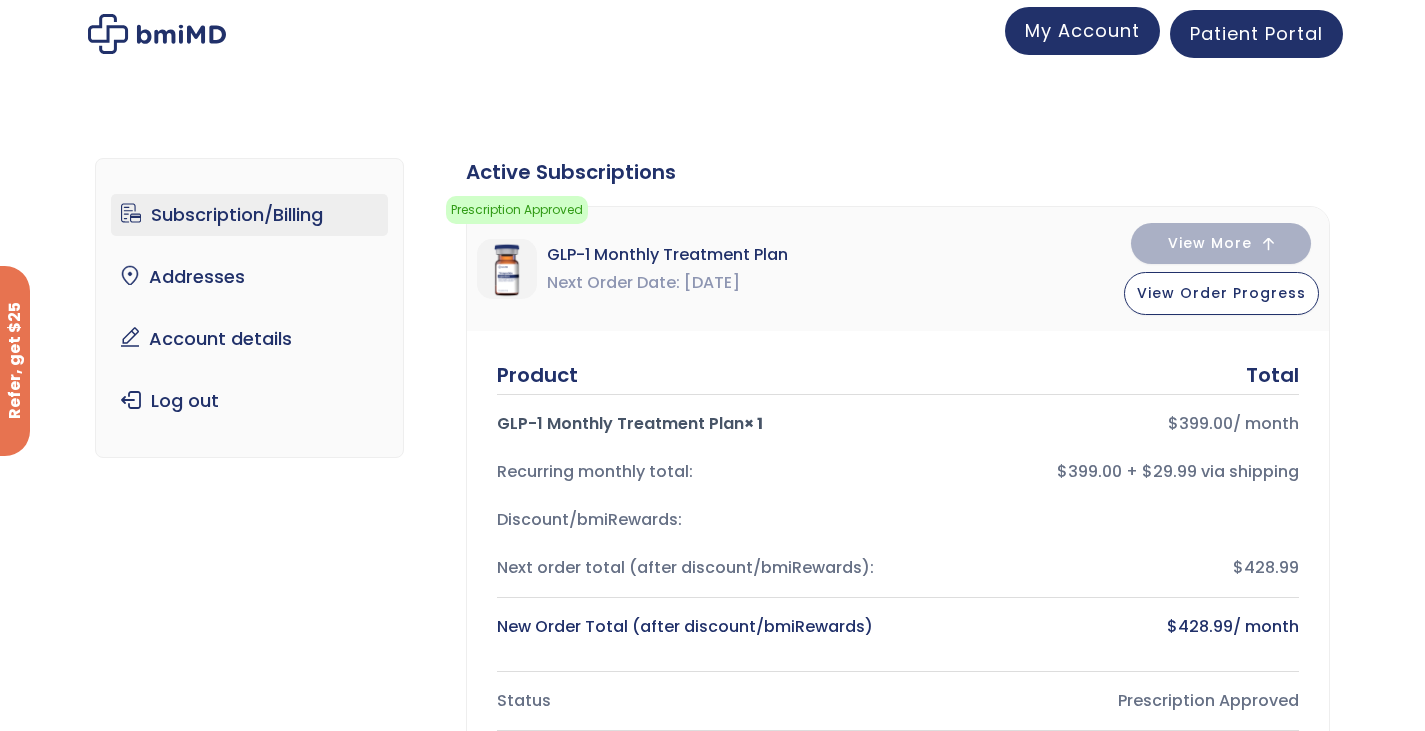 click on "My Account" at bounding box center [1082, 30] 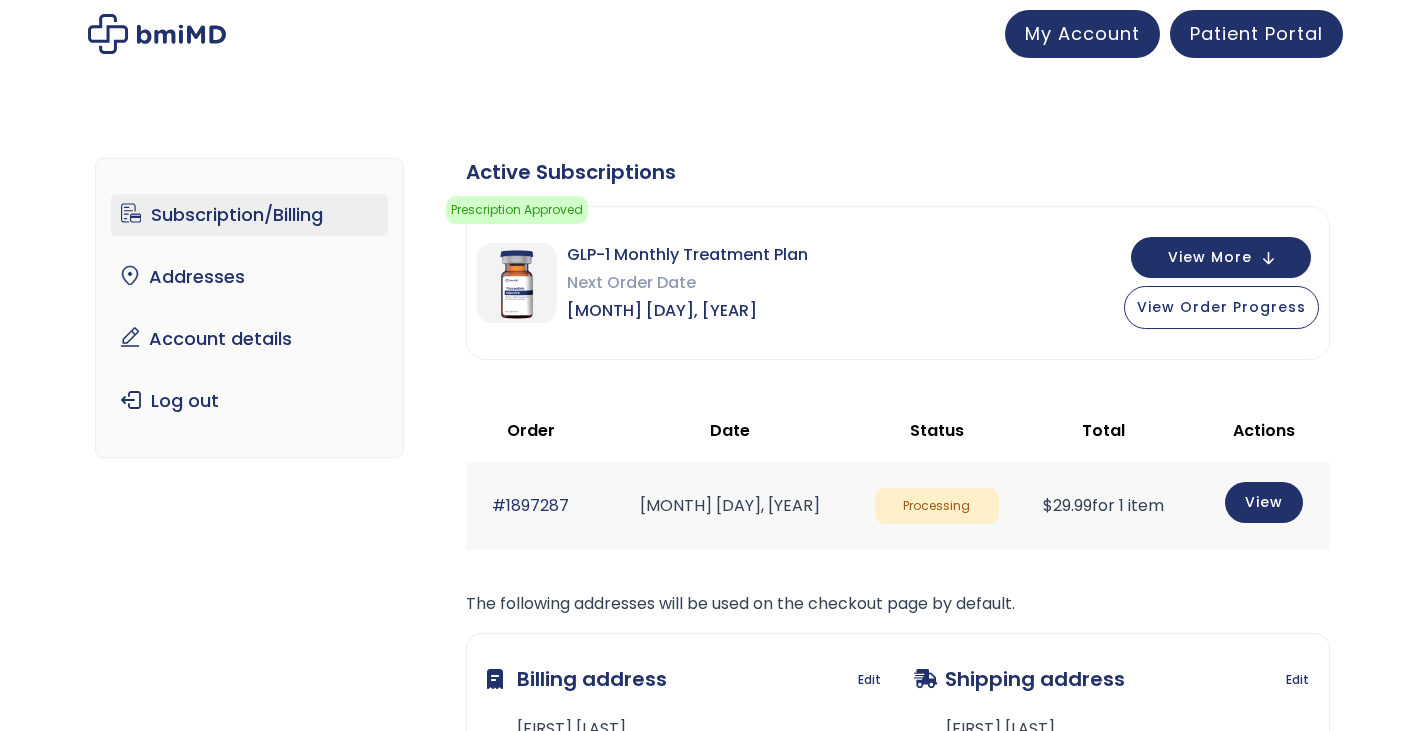 scroll, scrollTop: 0, scrollLeft: 0, axis: both 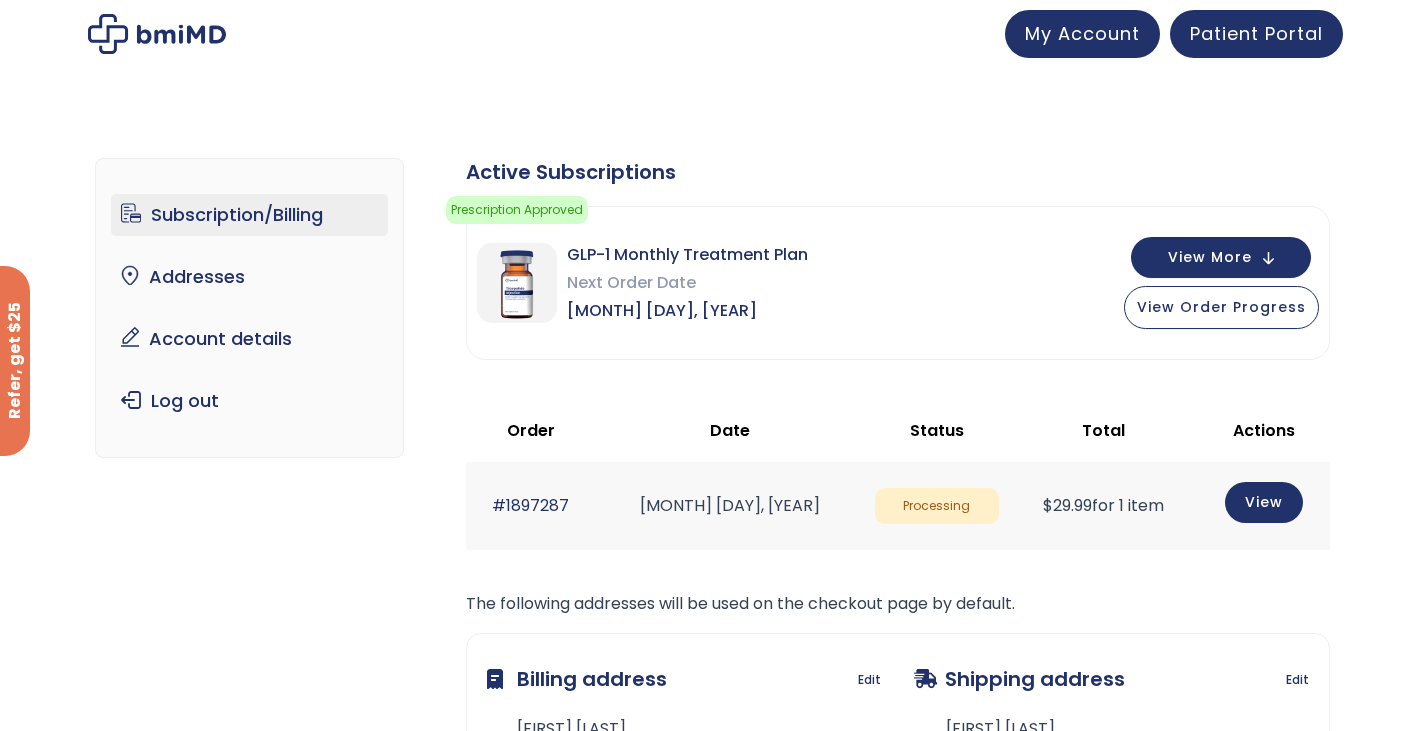 click on "Subscription/Billing" at bounding box center (249, 215) 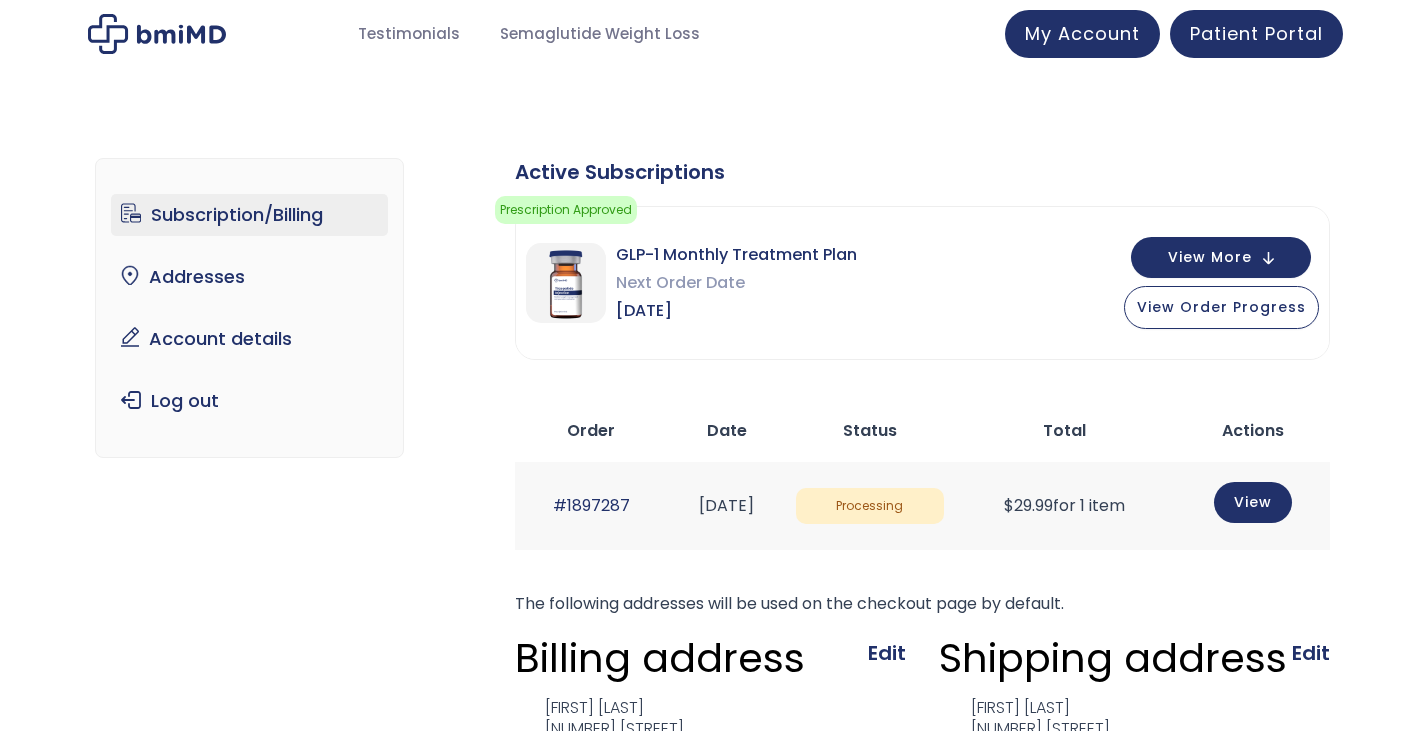 scroll, scrollTop: 0, scrollLeft: 0, axis: both 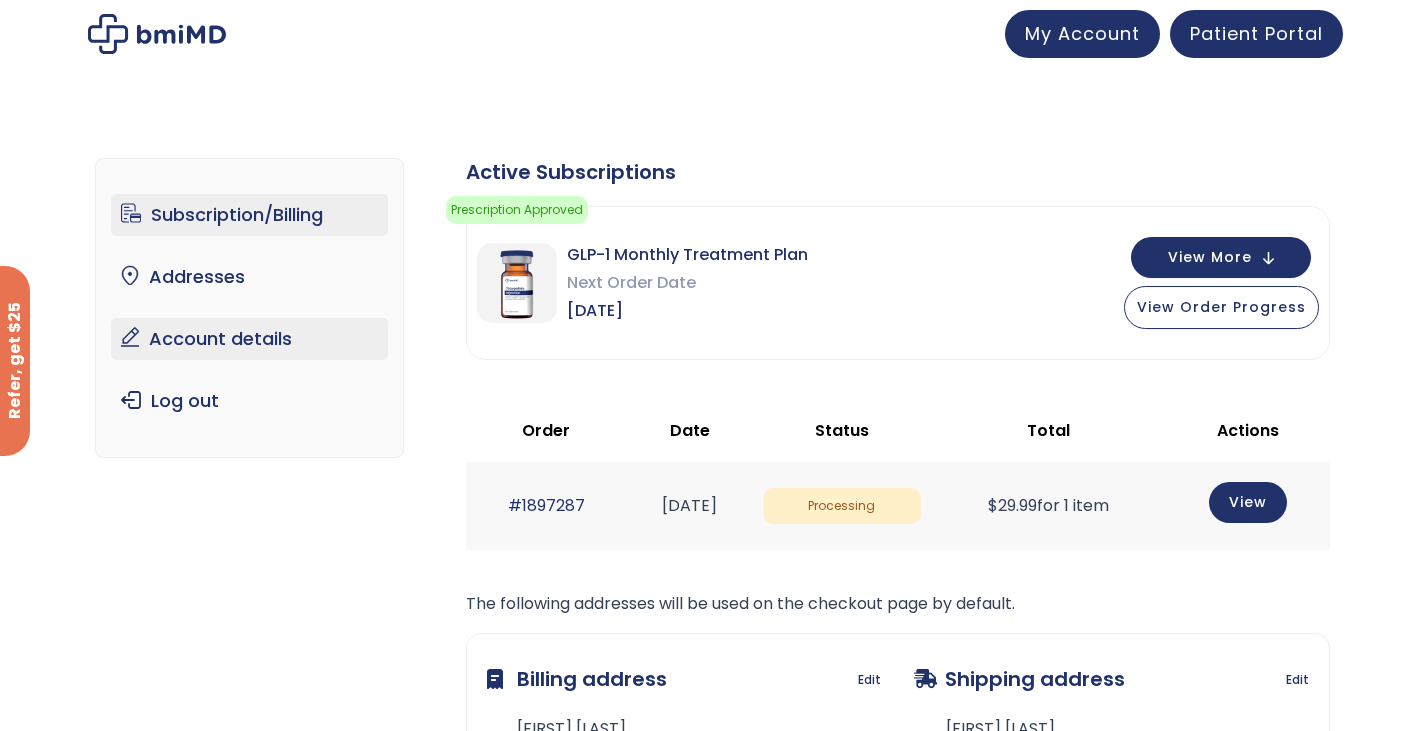 click on "Account details" at bounding box center (249, 339) 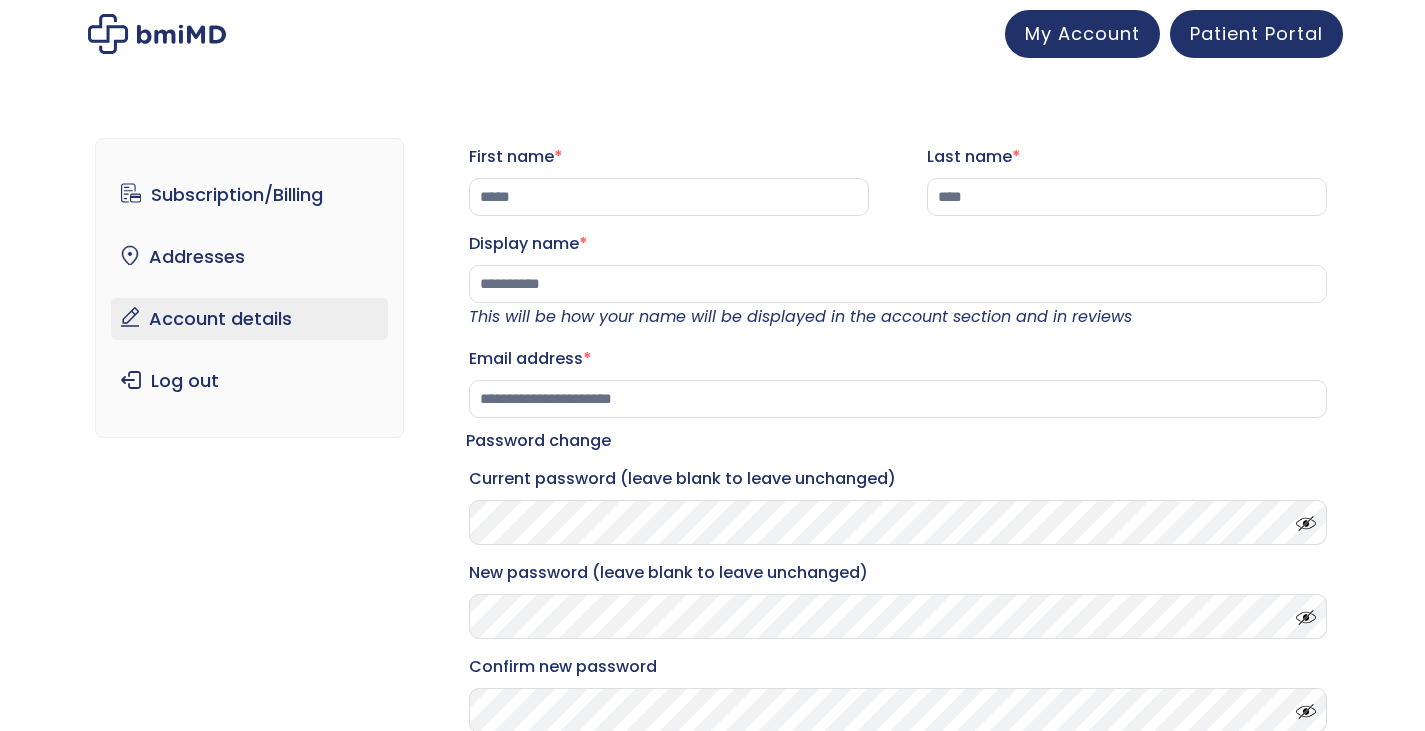 scroll, scrollTop: 0, scrollLeft: 0, axis: both 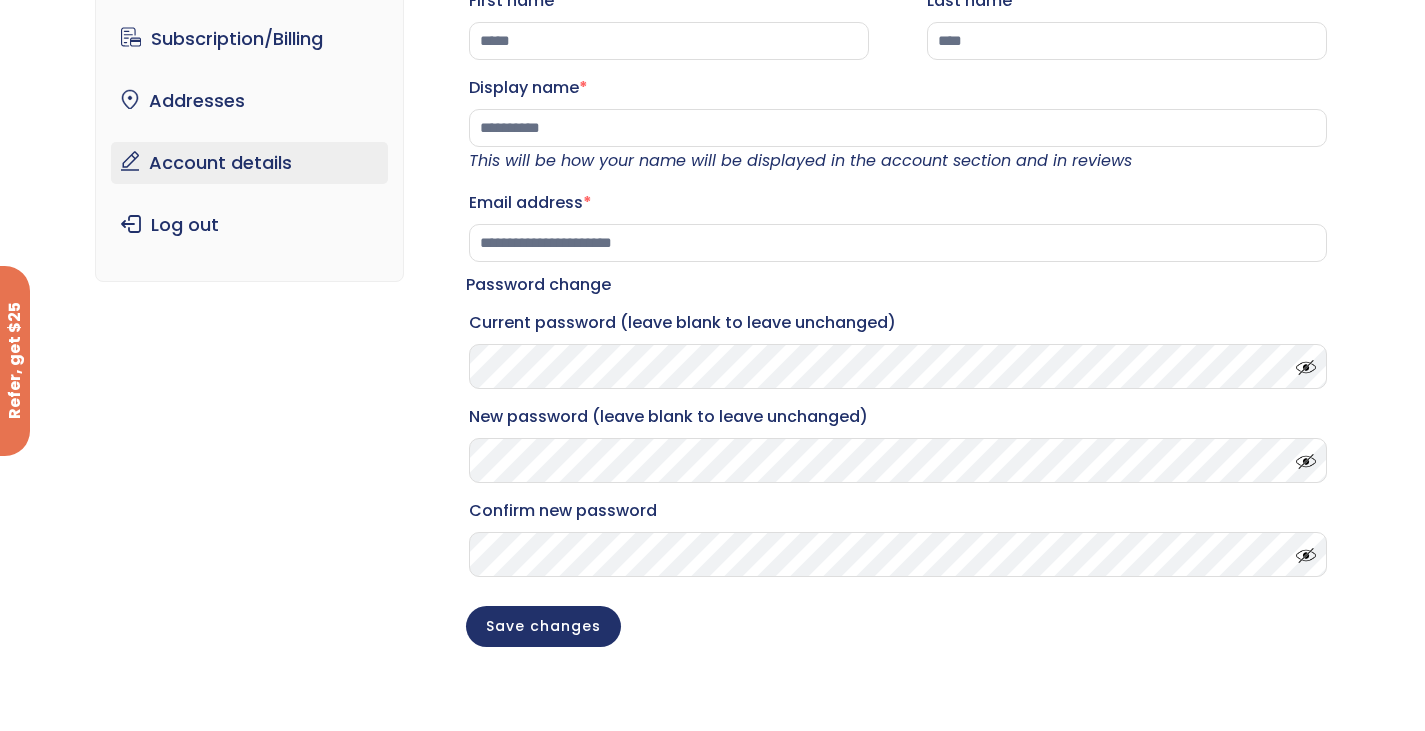 click at bounding box center [1301, 362] 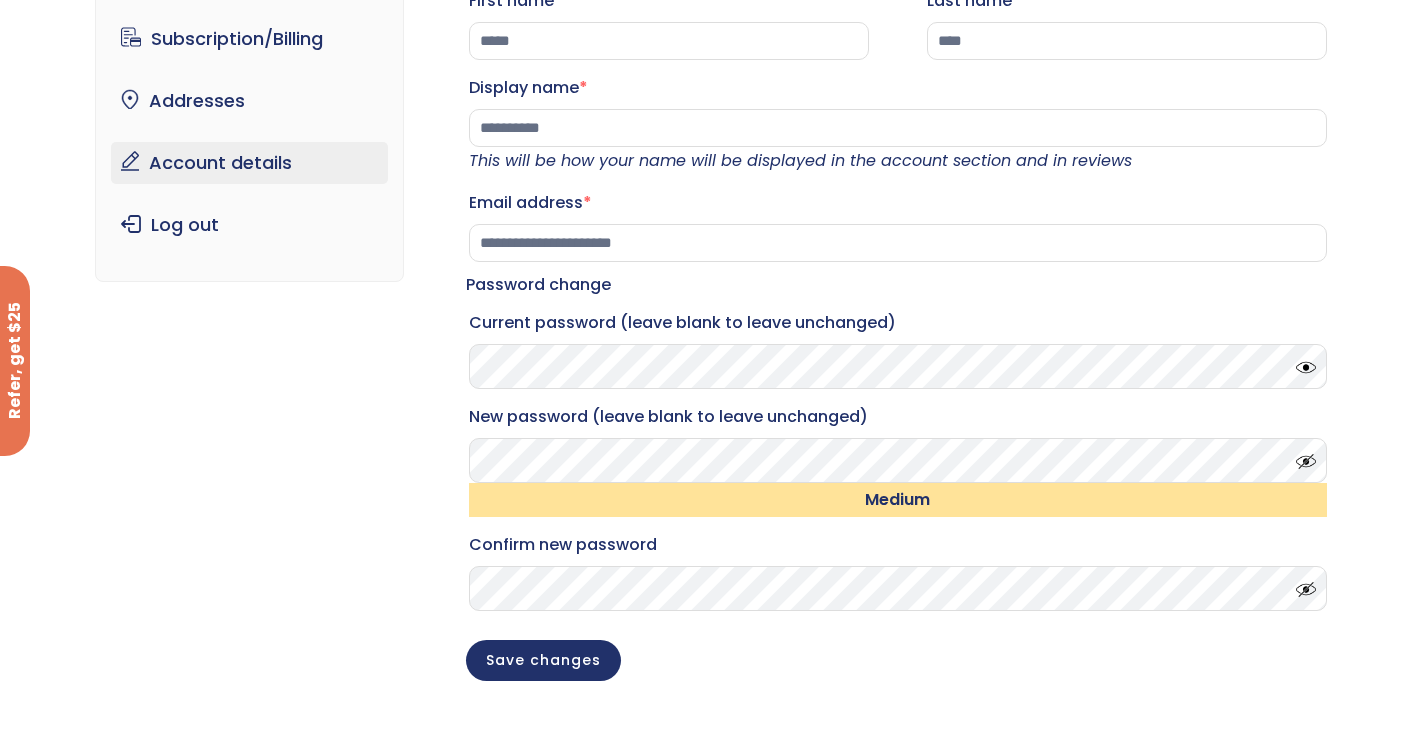 click at bounding box center [1301, 456] 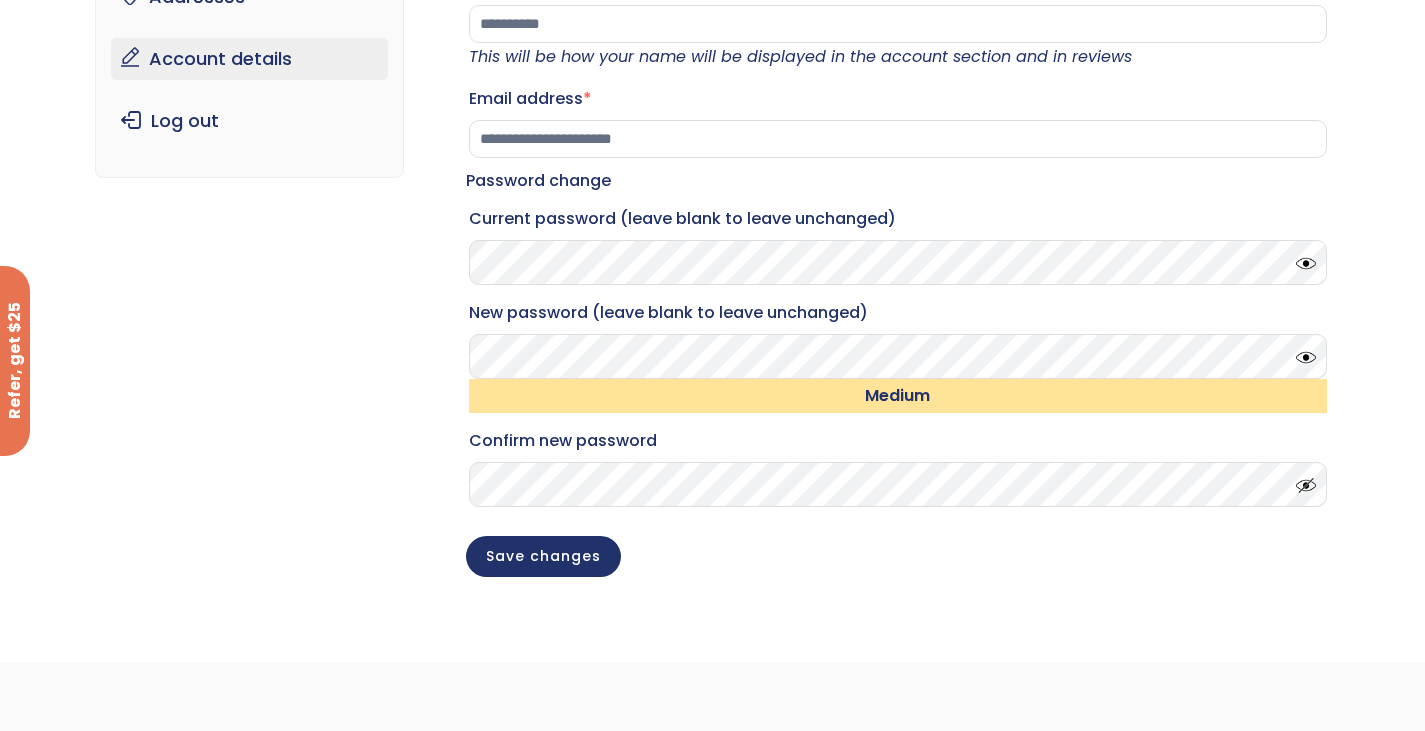 scroll, scrollTop: 265, scrollLeft: 0, axis: vertical 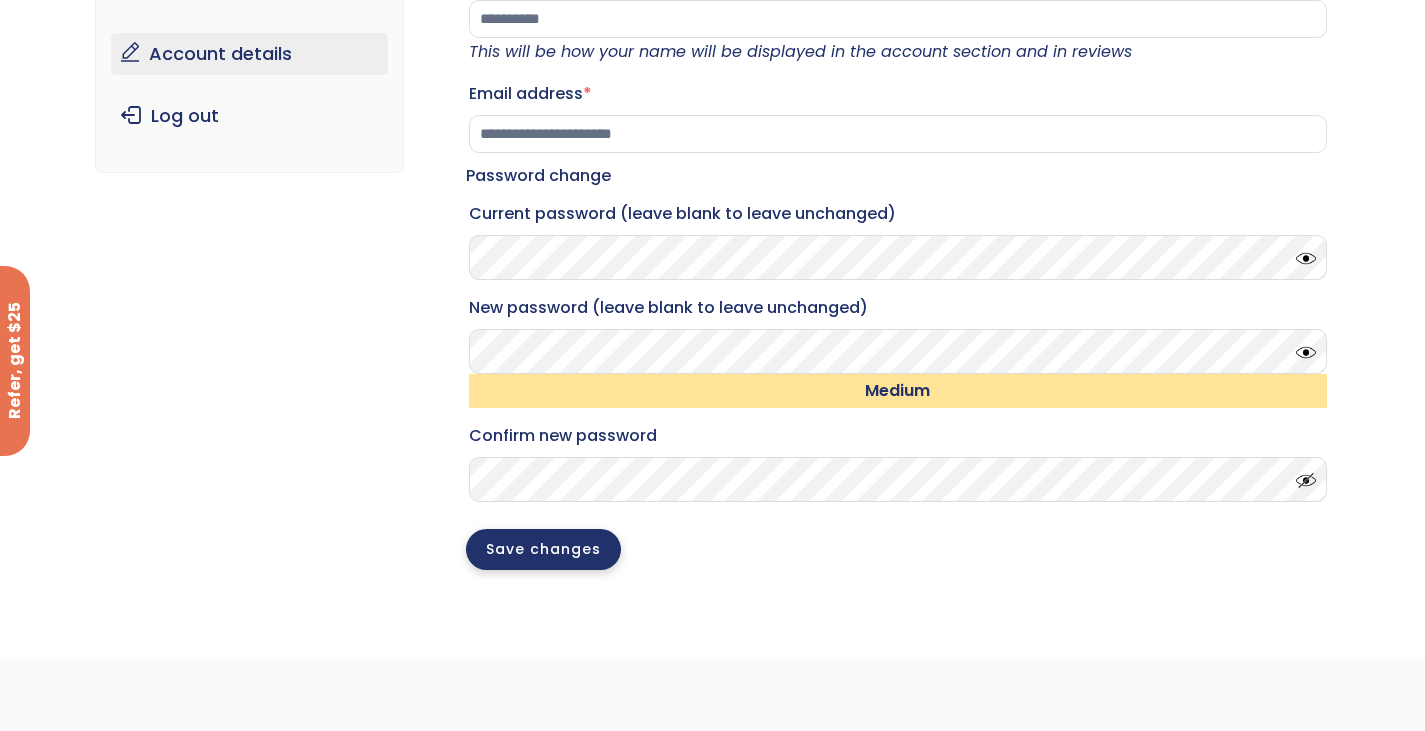 click on "Save changes" at bounding box center [543, 549] 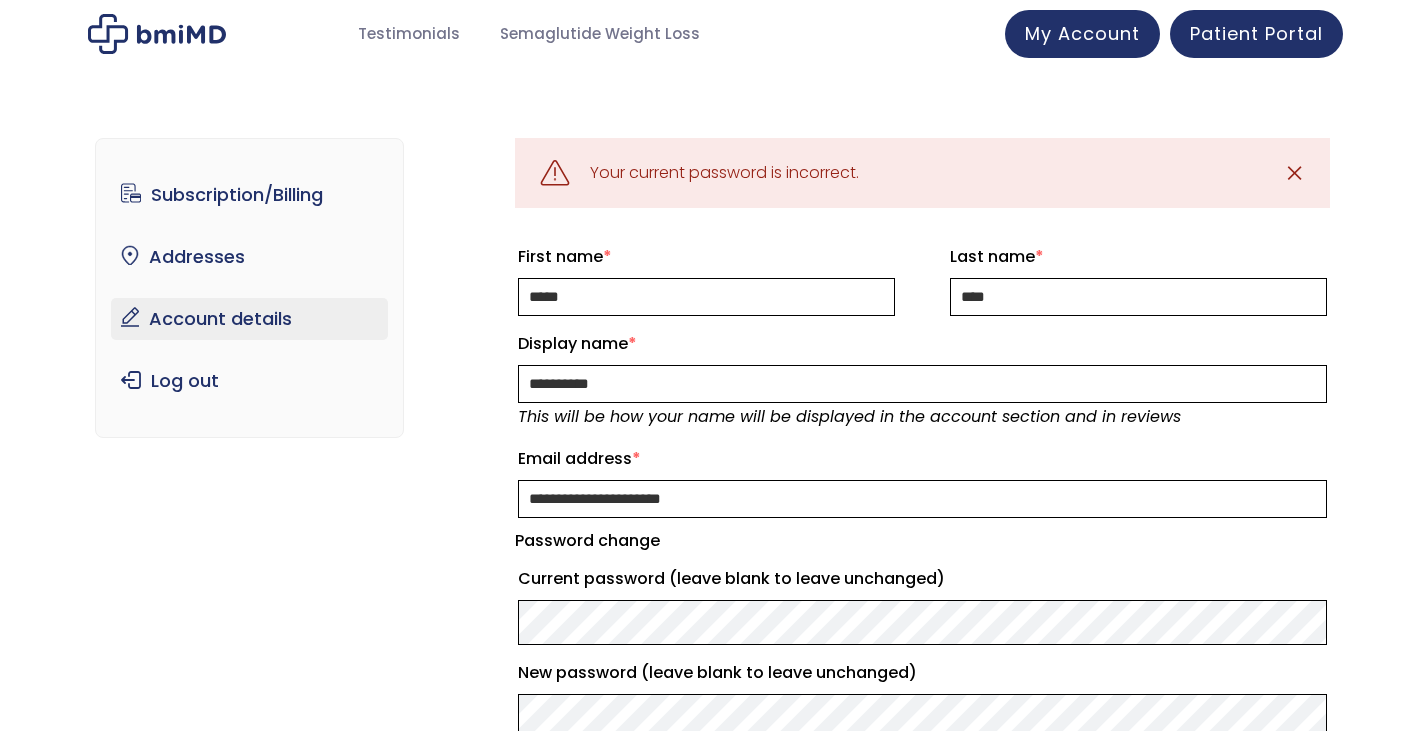 scroll, scrollTop: 0, scrollLeft: 0, axis: both 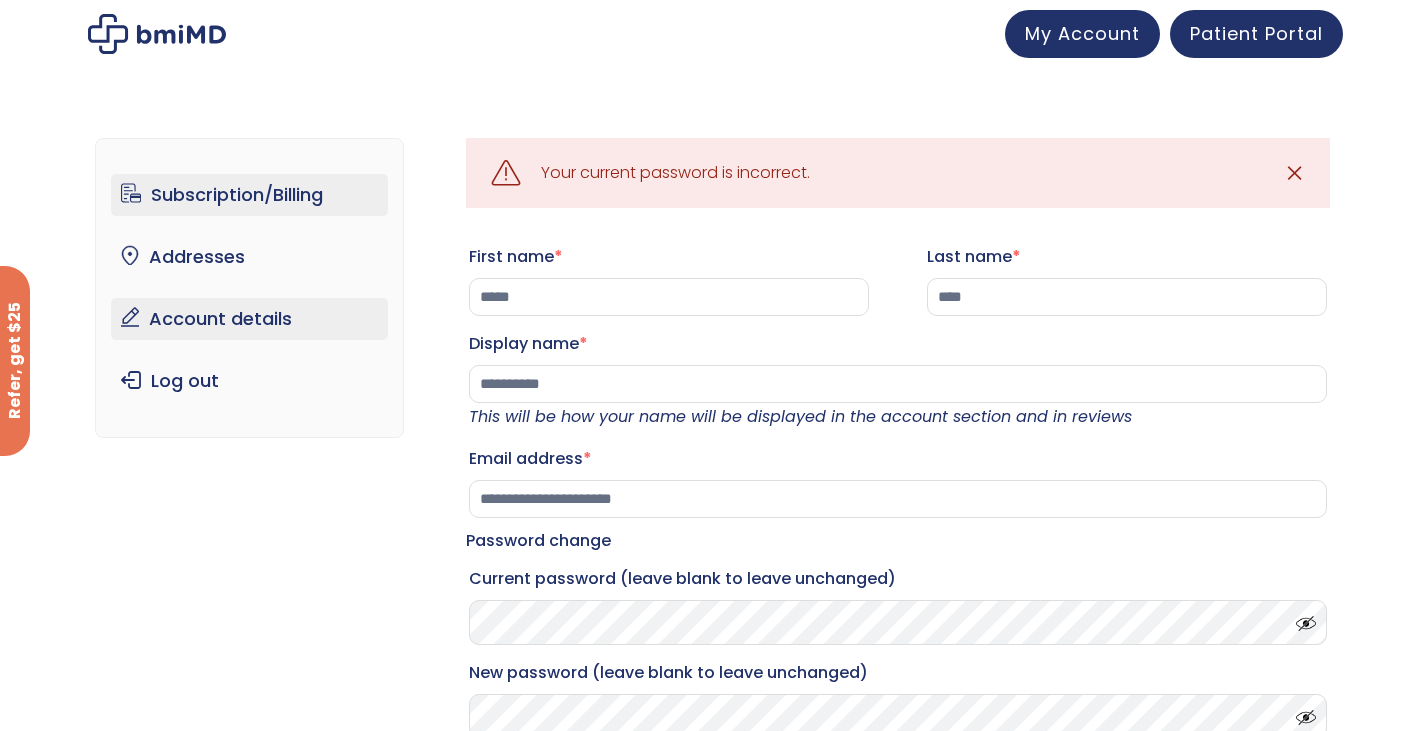 click on "Subscription/Billing" at bounding box center [249, 195] 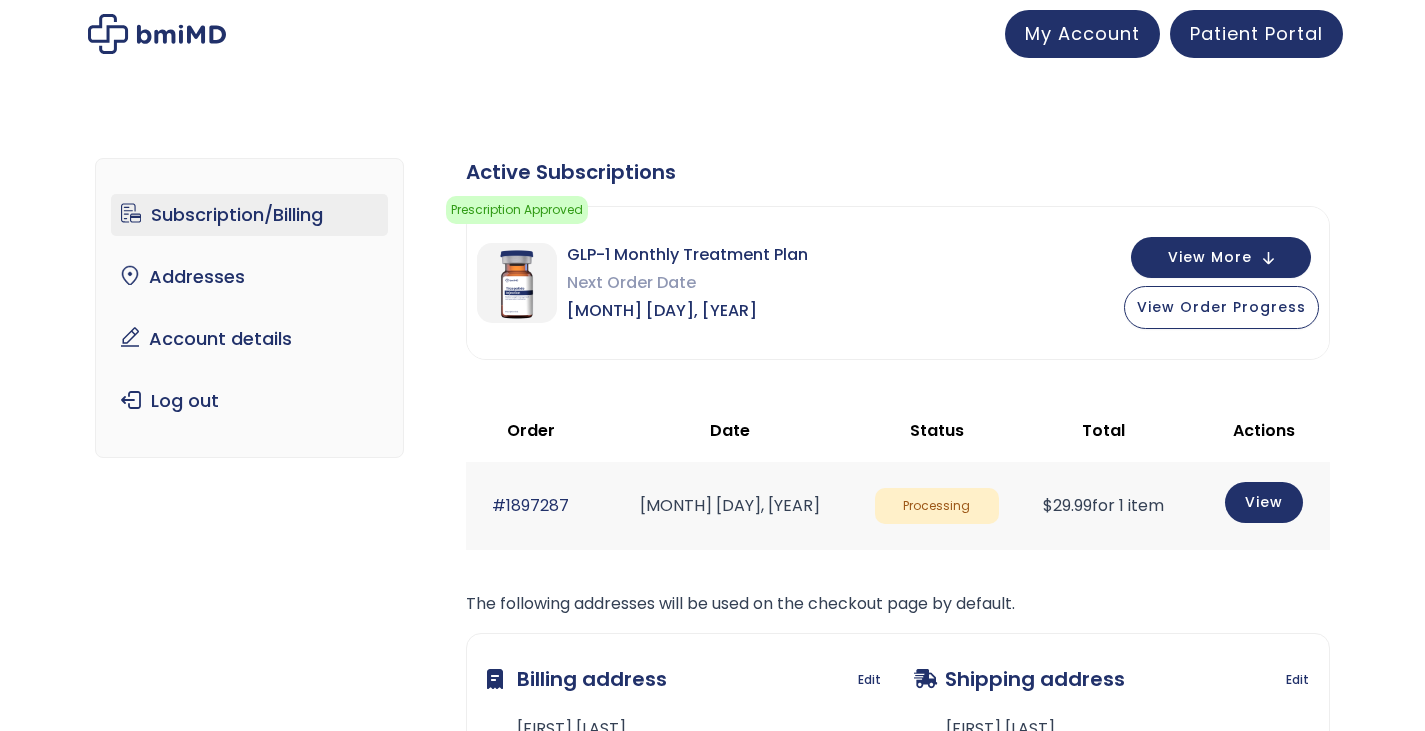 scroll, scrollTop: 0, scrollLeft: 0, axis: both 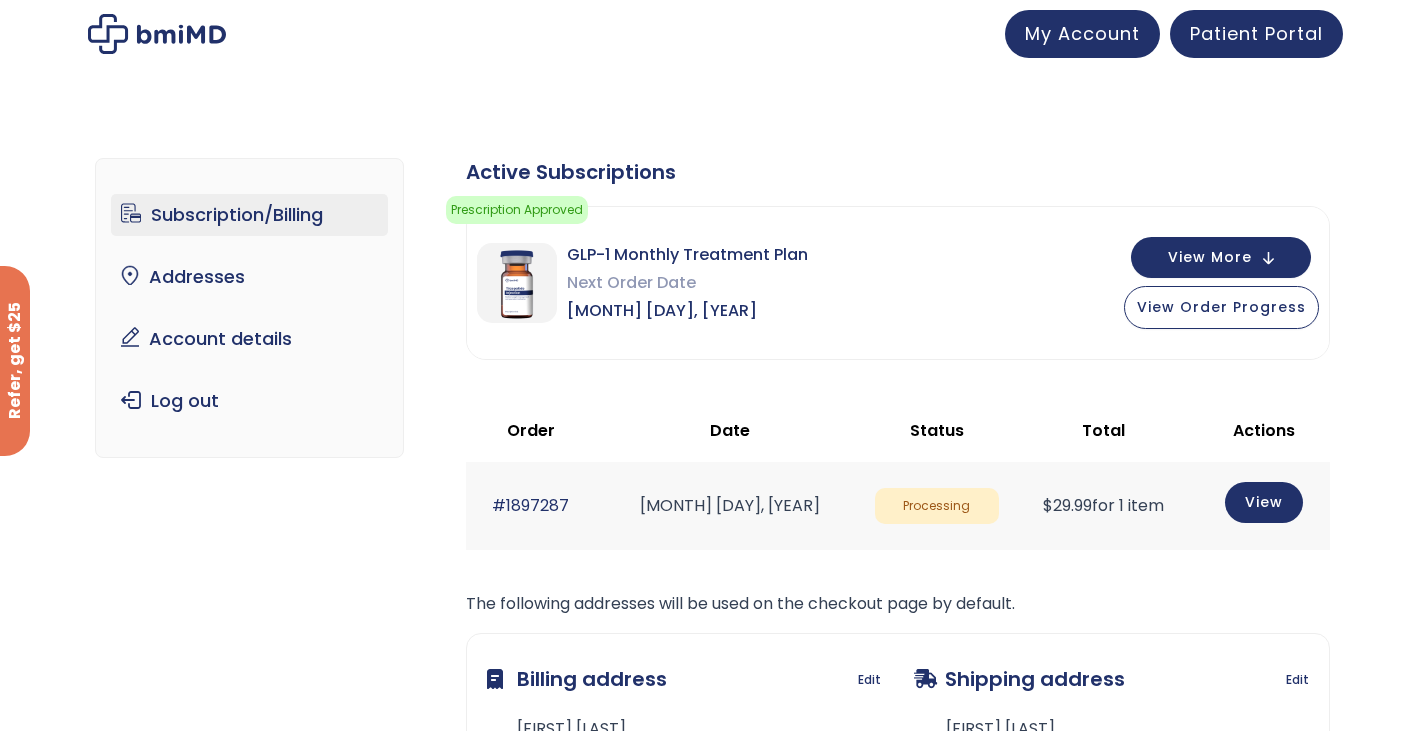 click at bounding box center (517, 283) 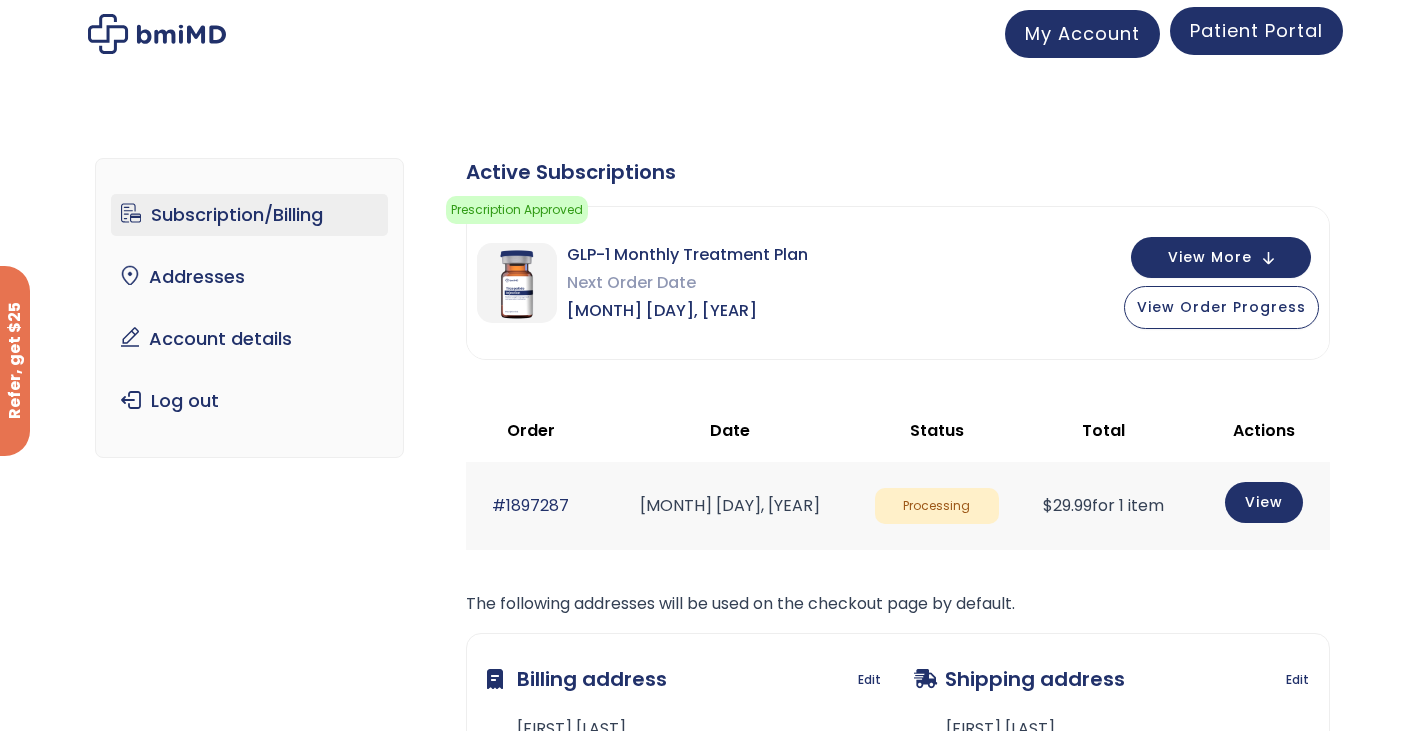 click on "Patient Portal" at bounding box center (1256, 30) 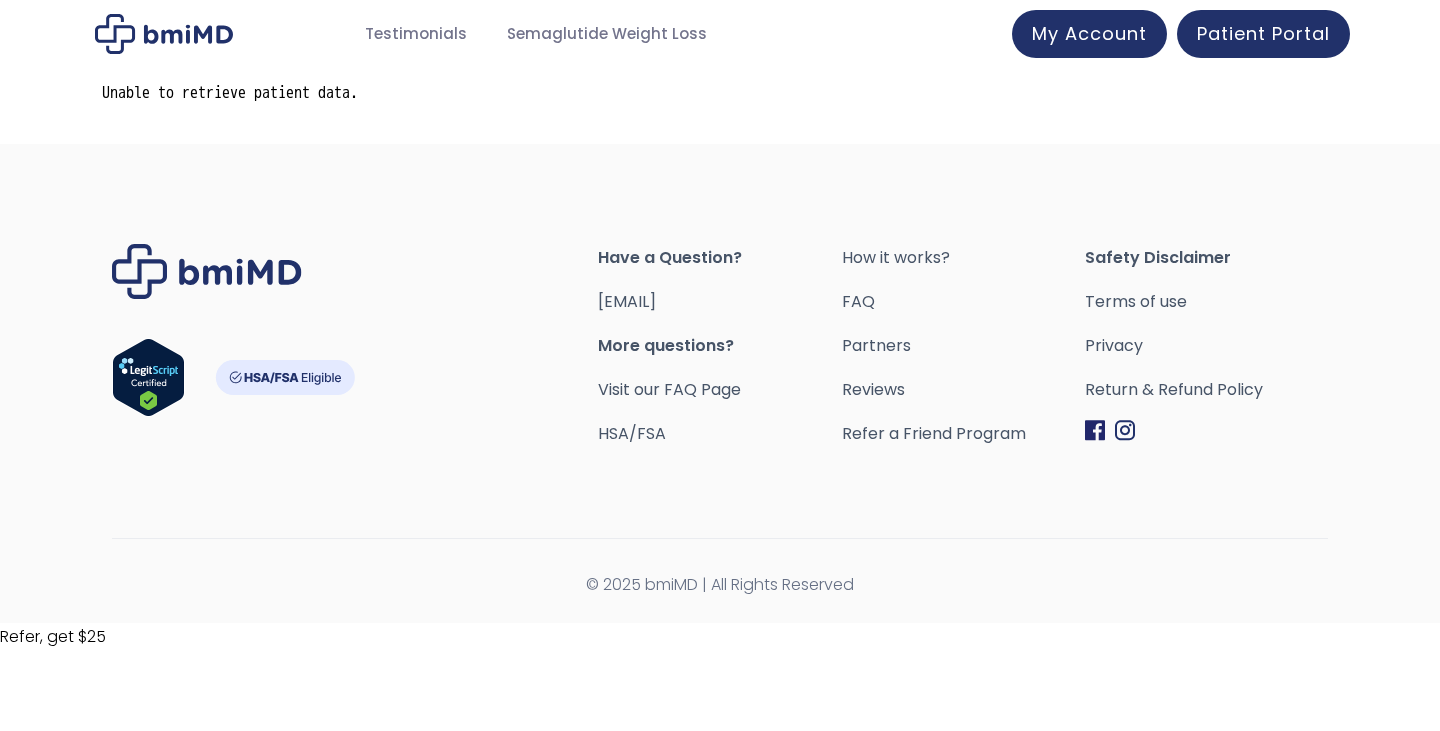 scroll, scrollTop: 0, scrollLeft: 0, axis: both 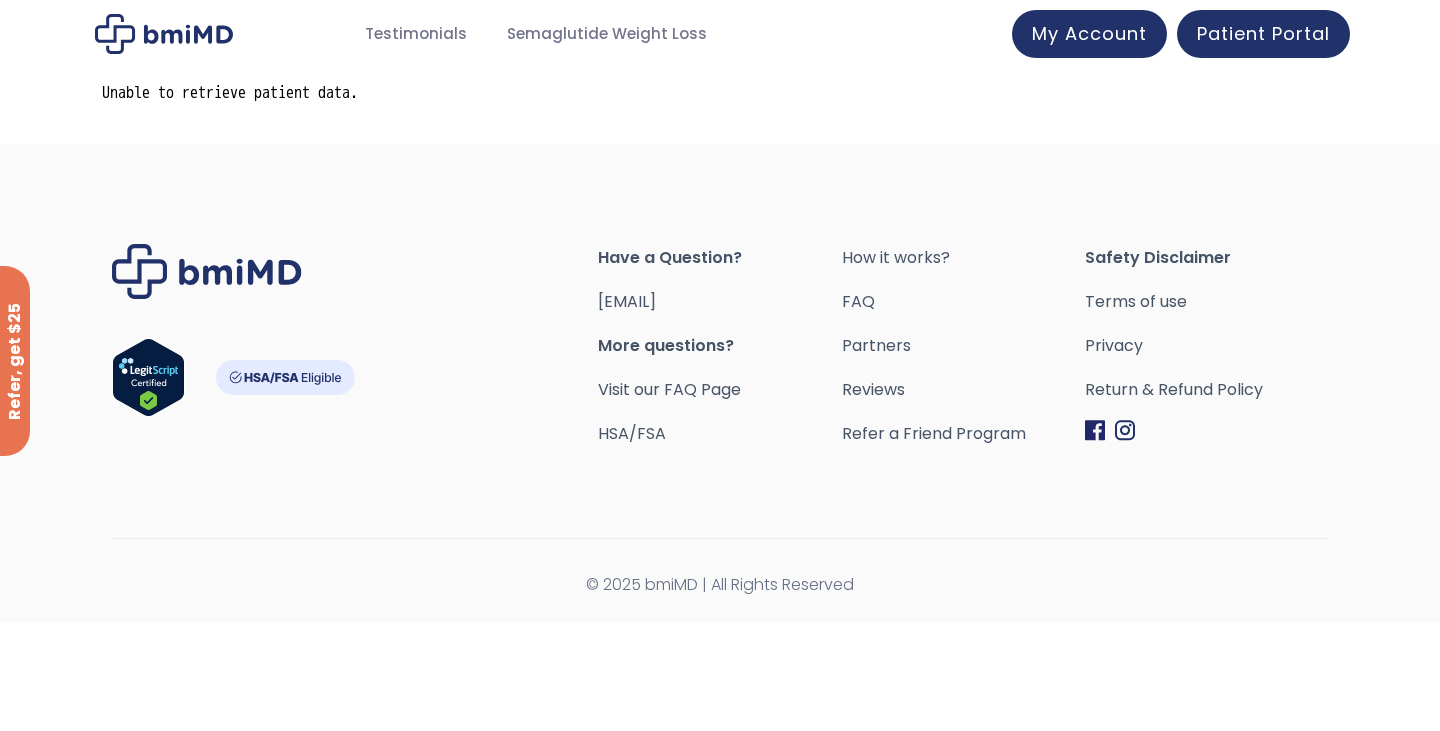 click on "More questions?" at bounding box center [719, 346] 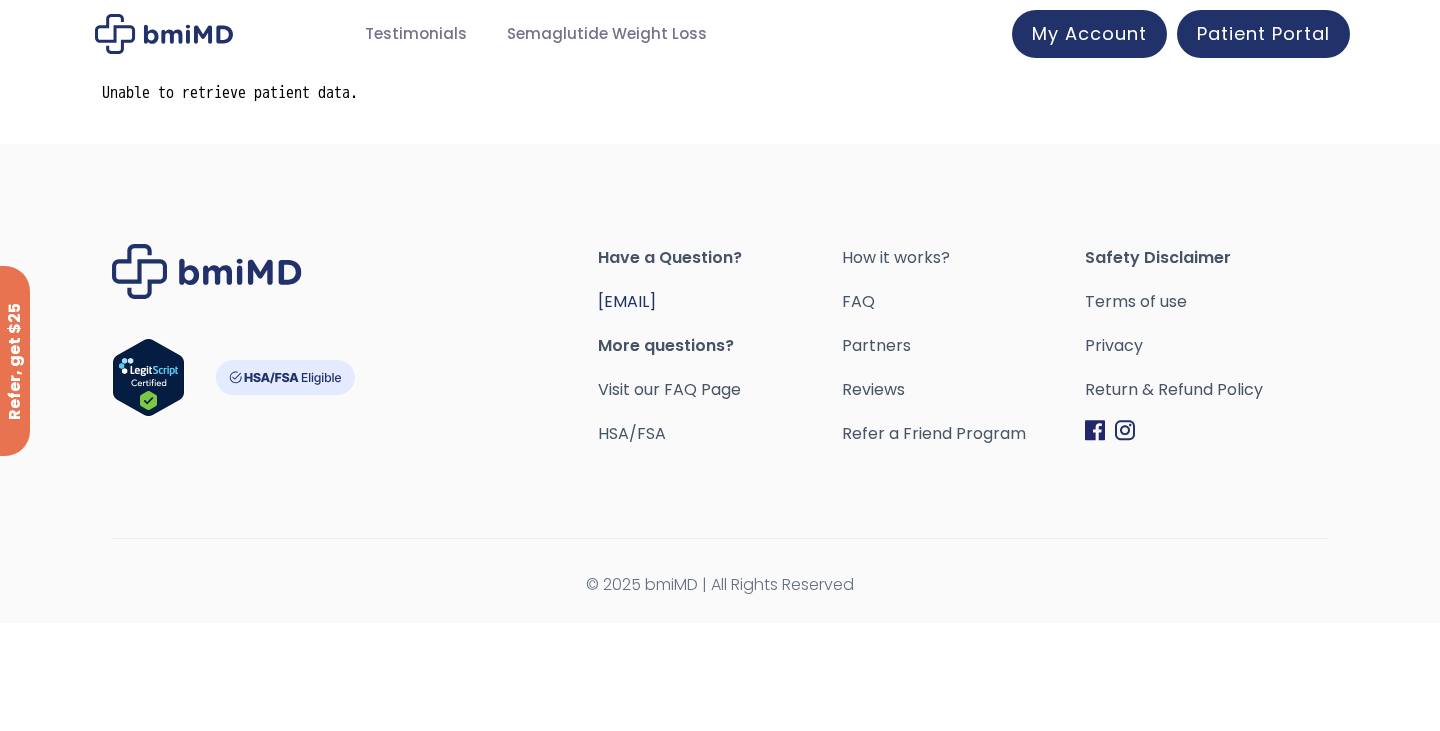 click on "[EMAIL]" at bounding box center [627, 301] 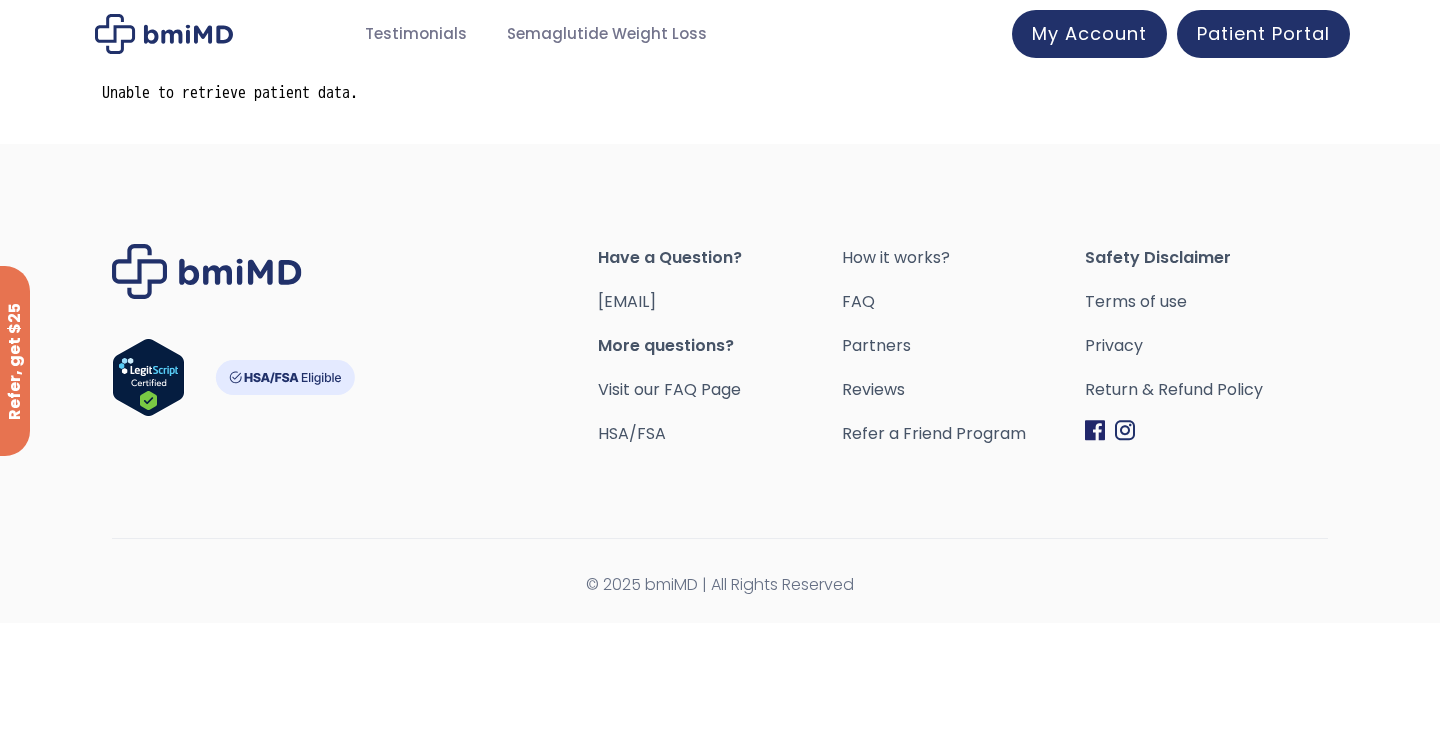 click on "Have a Question?
[EMAIL]
More questions?
Visit our FAQ Page
HSA/FSA
How it works?
FAQ
Partners
Reviews
Refer a Friend Program
Safety Disclaimer
Terms of use" at bounding box center (720, 383) 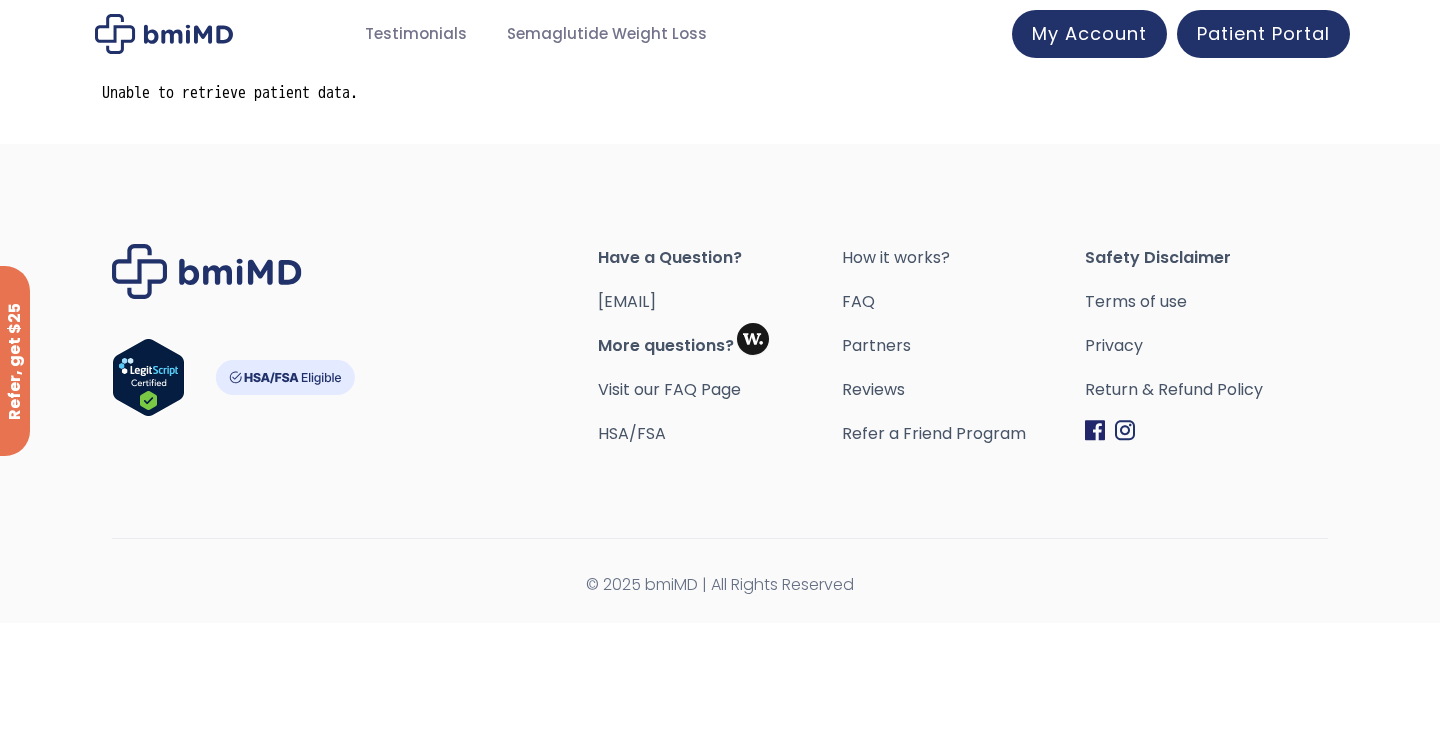 click on "Have a Question?
[EMAIL]
More questions?
Visit our FAQ Page
HSA/FSA
How it works?
FAQ
Partners
Reviews
Refer a Friend Program
Safety Disclaimer
Terms of use" at bounding box center [720, 383] 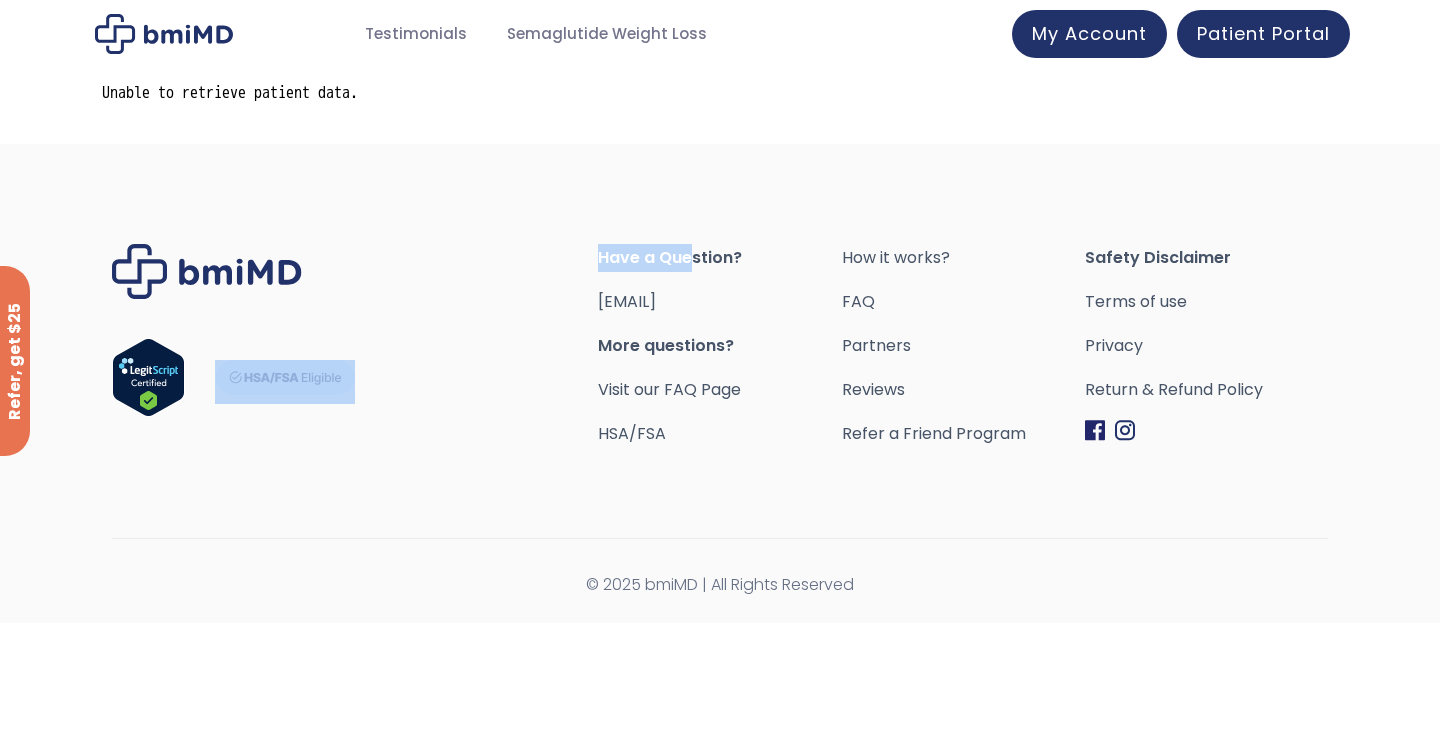 drag, startPoint x: 595, startPoint y: 294, endPoint x: 691, endPoint y: 260, distance: 101.84302 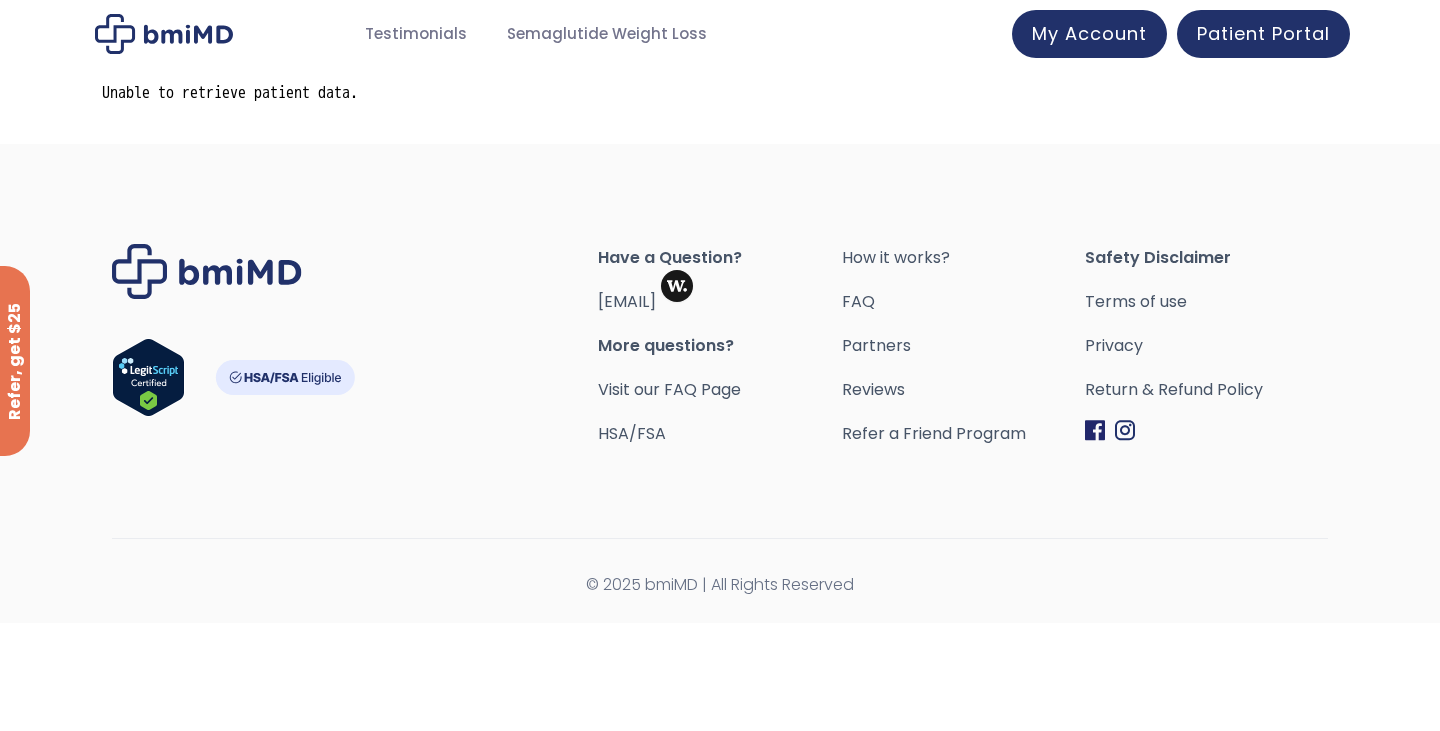 click on "Have a Question?
[EMAIL]
More questions?
Visit our FAQ Page
HSA/FSA
How it works?
FAQ
Partners
Reviews
Refer a Friend Program
Safety Disclaimer
Terms of use" at bounding box center [720, 383] 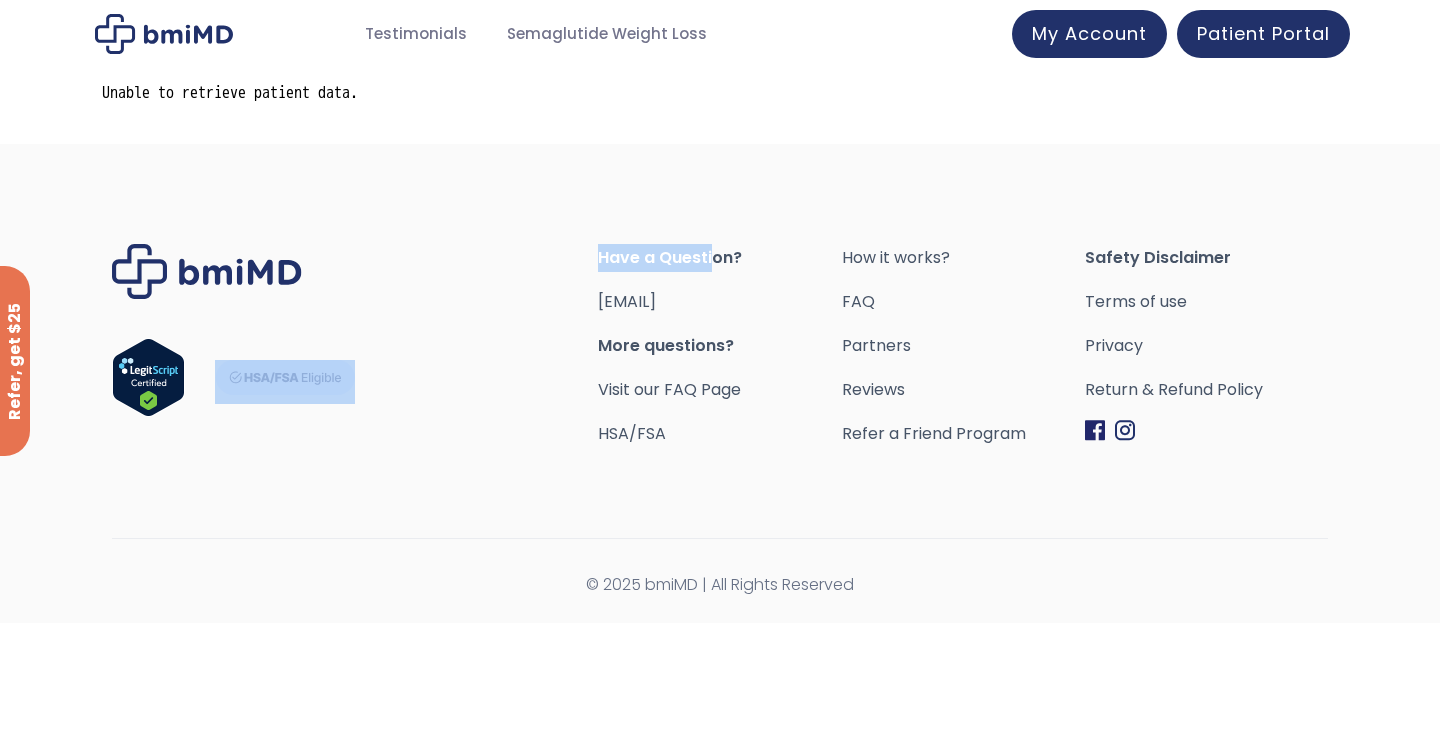 drag, startPoint x: 597, startPoint y: 296, endPoint x: 714, endPoint y: 269, distance: 120.074974 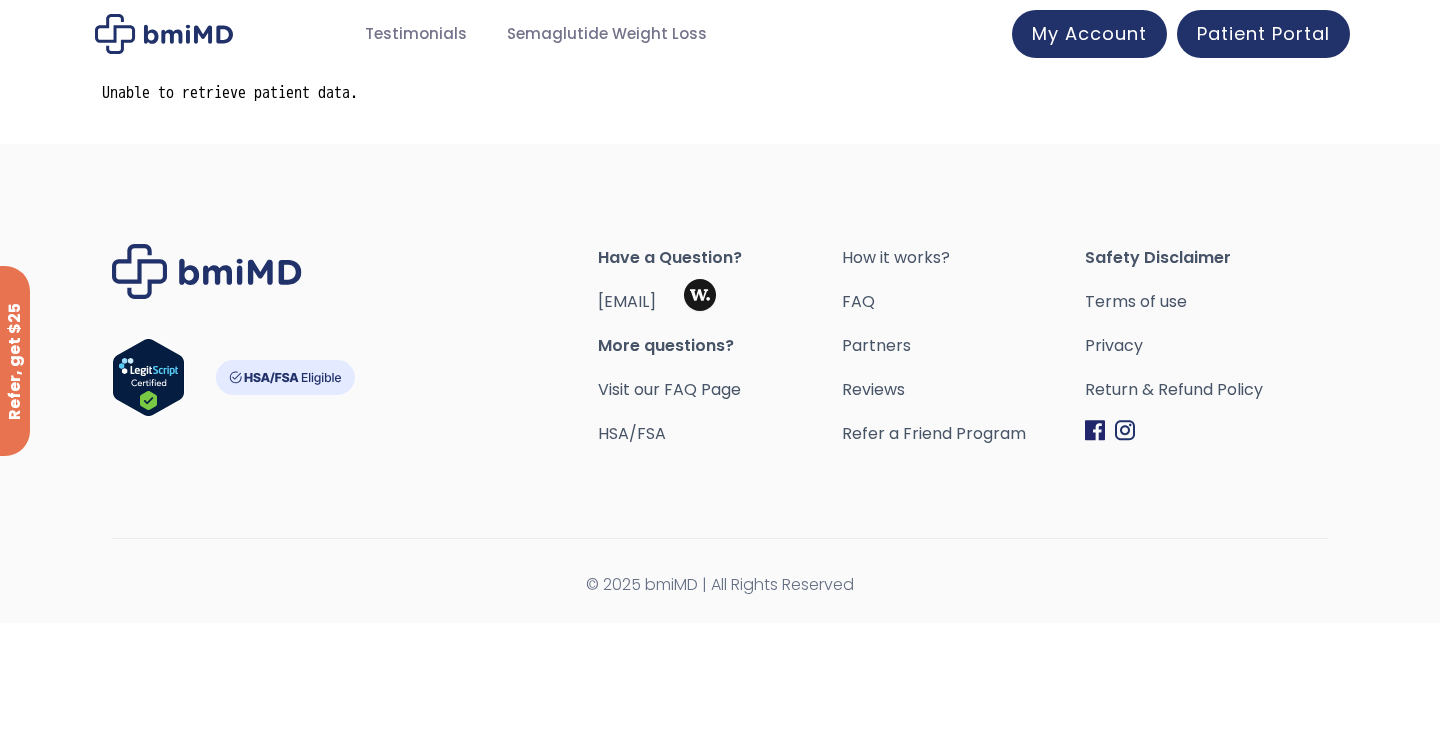 click on "Have a Question?
[EMAIL]
More questions?
Visit our FAQ Page
HSA/FSA
How it works?
FAQ
Partners
Reviews
Refer a Friend Program
Safety Disclaimer
Terms of use" at bounding box center [720, 383] 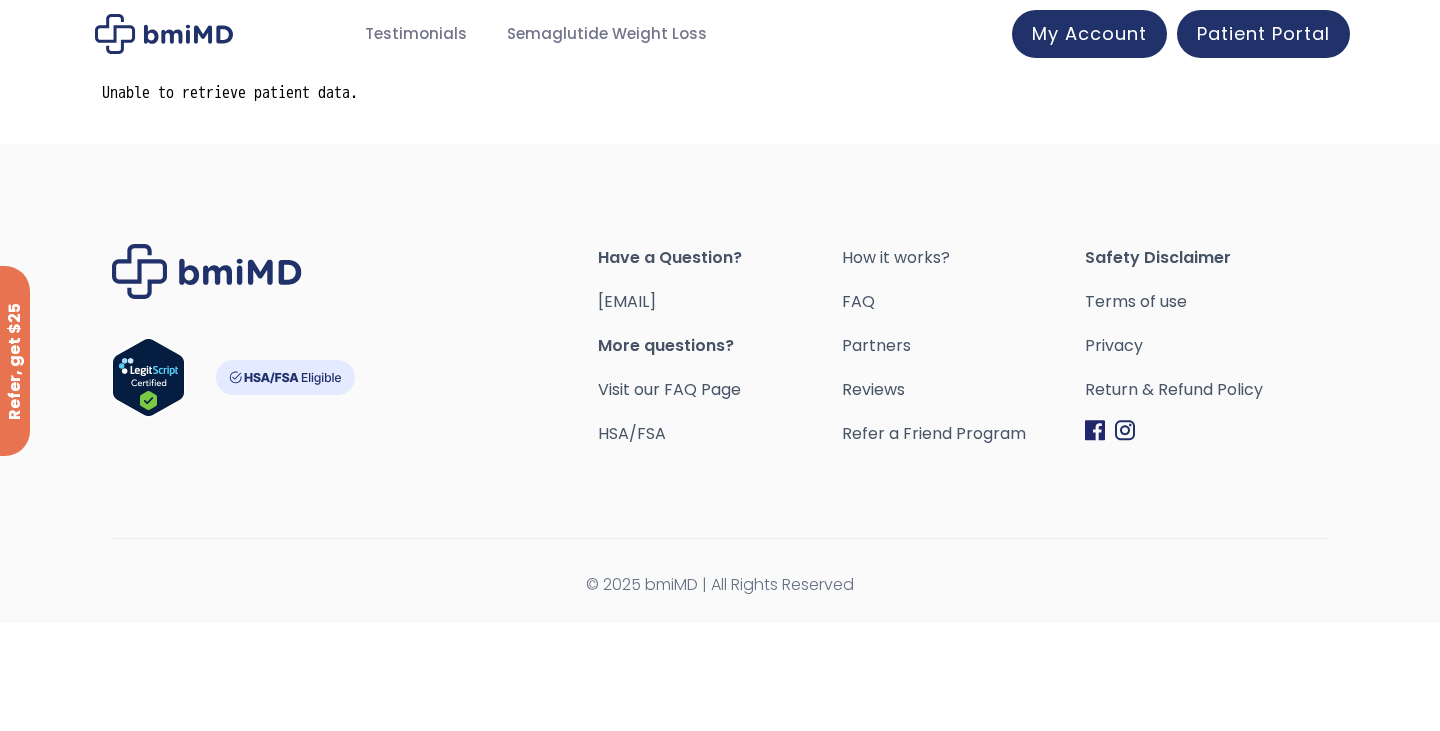 drag, startPoint x: 591, startPoint y: 300, endPoint x: 787, endPoint y: 304, distance: 196.04082 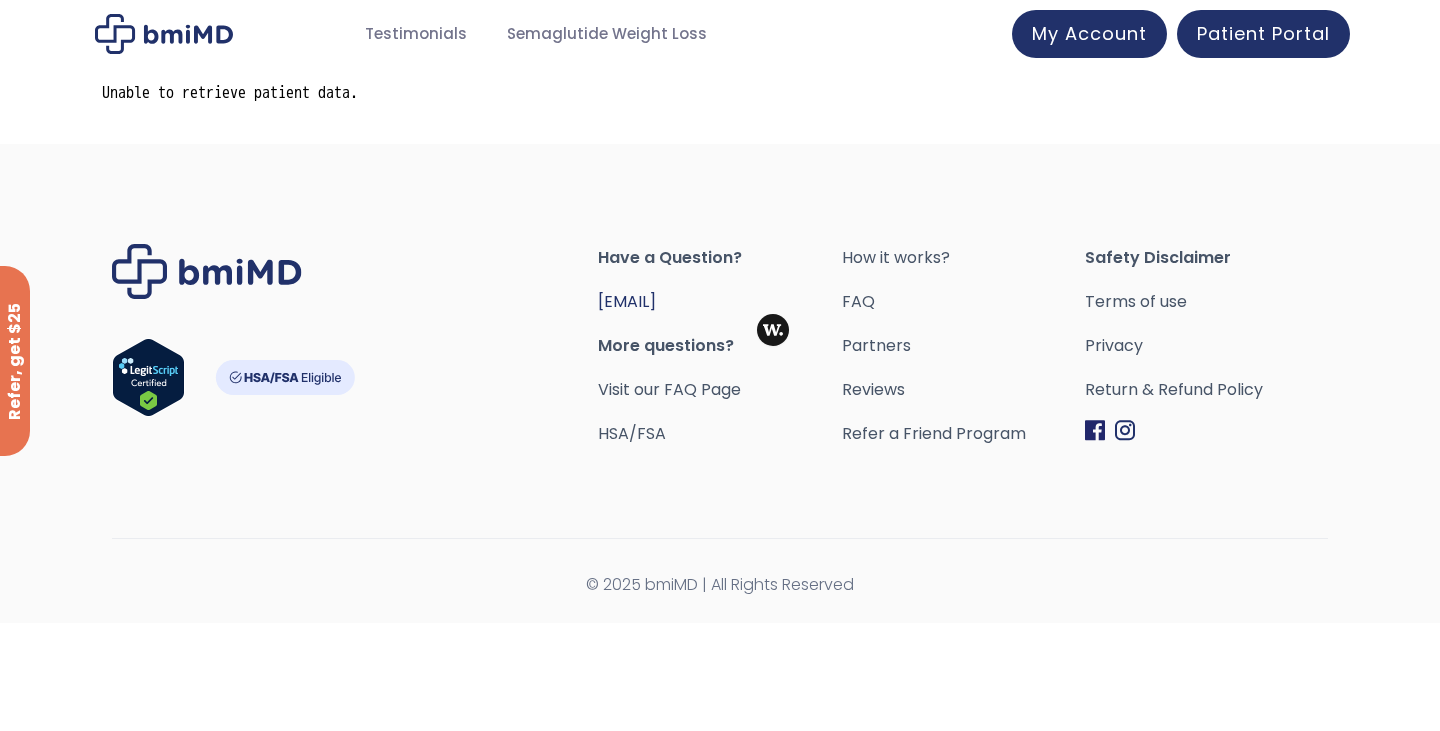 copy on "Have a Question?
[EMAIL]" 